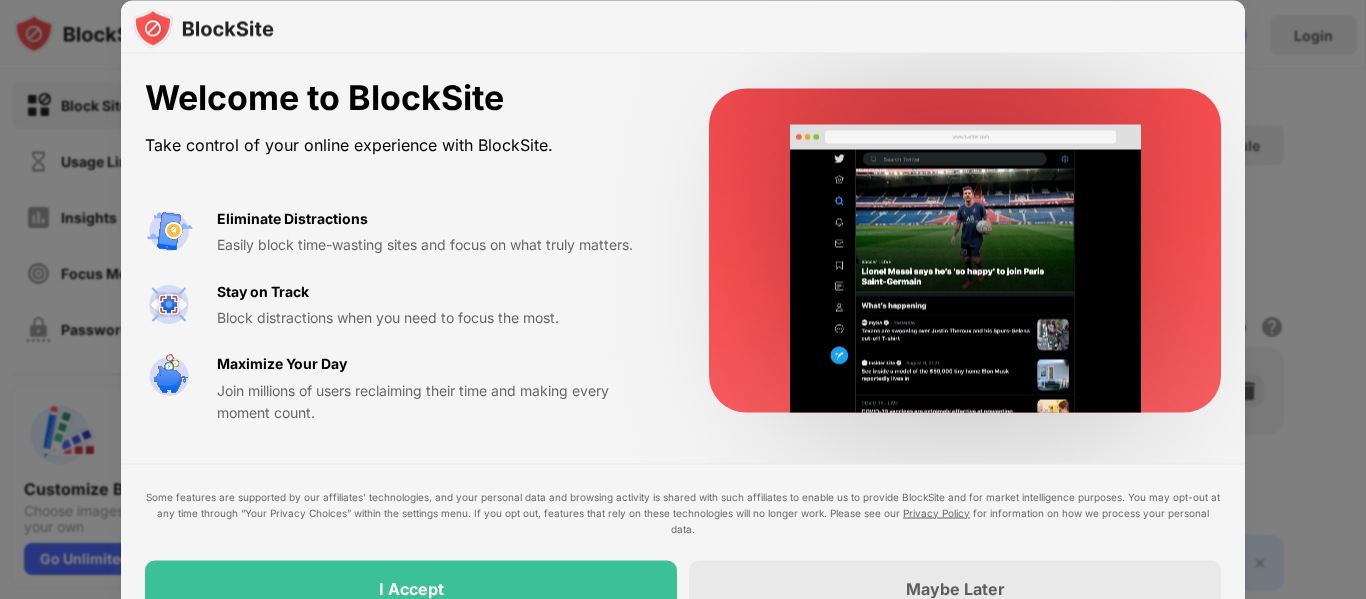 scroll, scrollTop: 0, scrollLeft: 0, axis: both 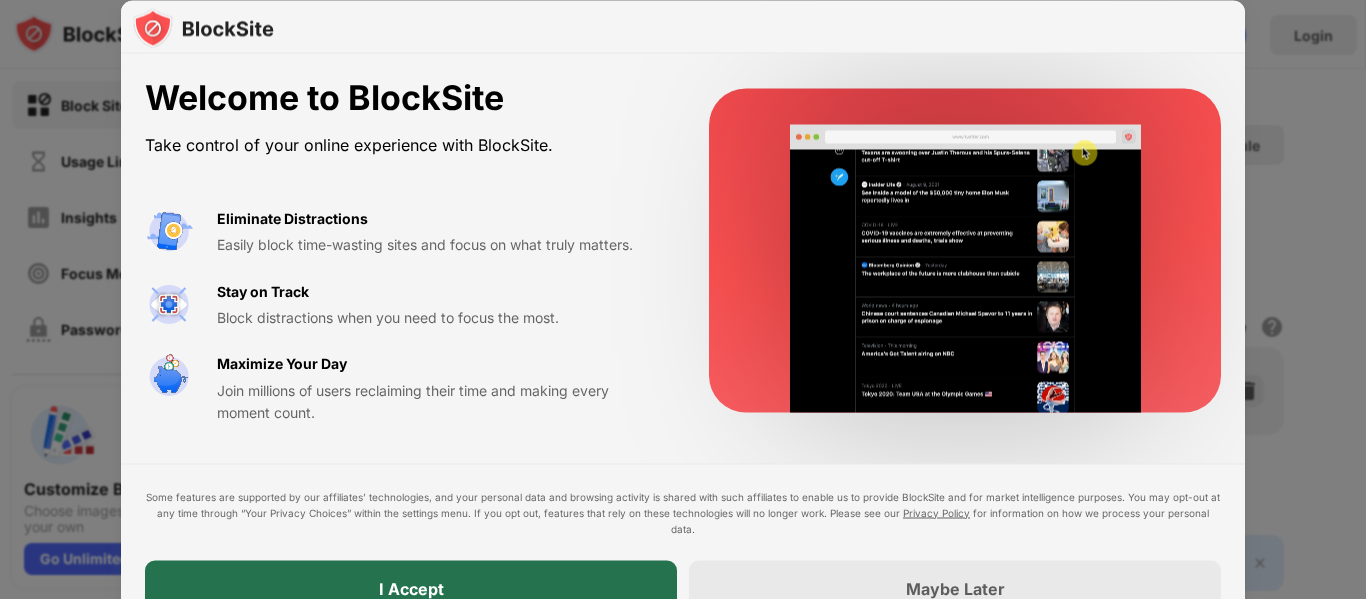 click on "I Accept" at bounding box center [411, 588] 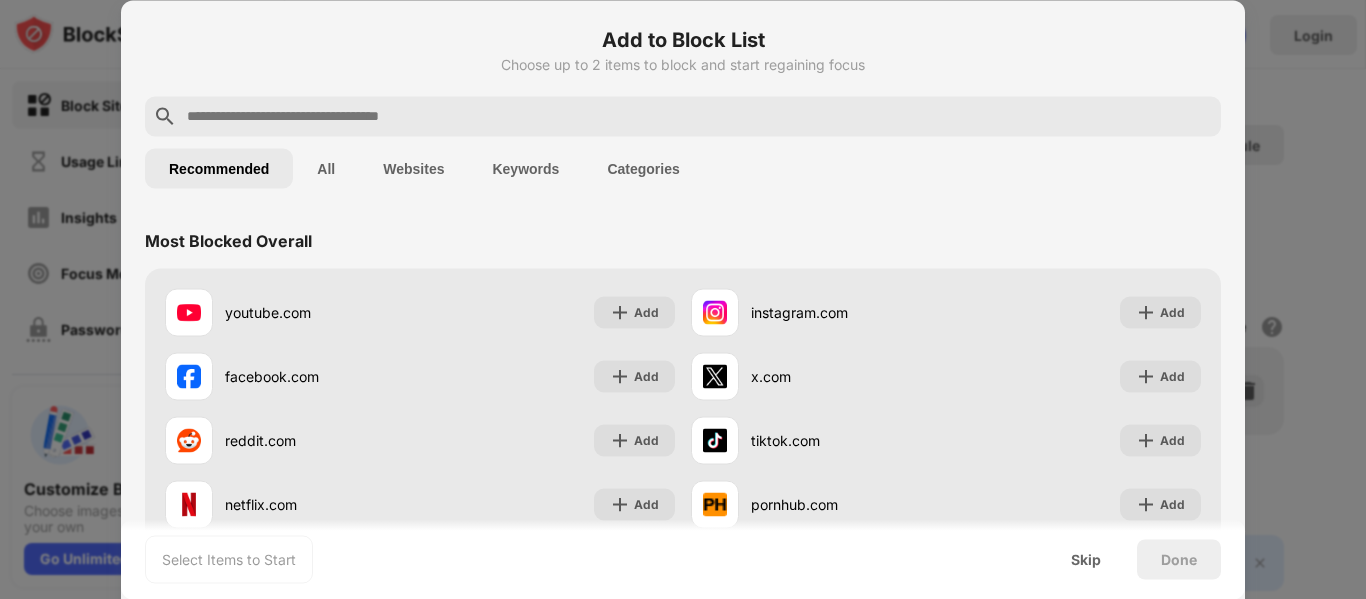 click at bounding box center (699, 116) 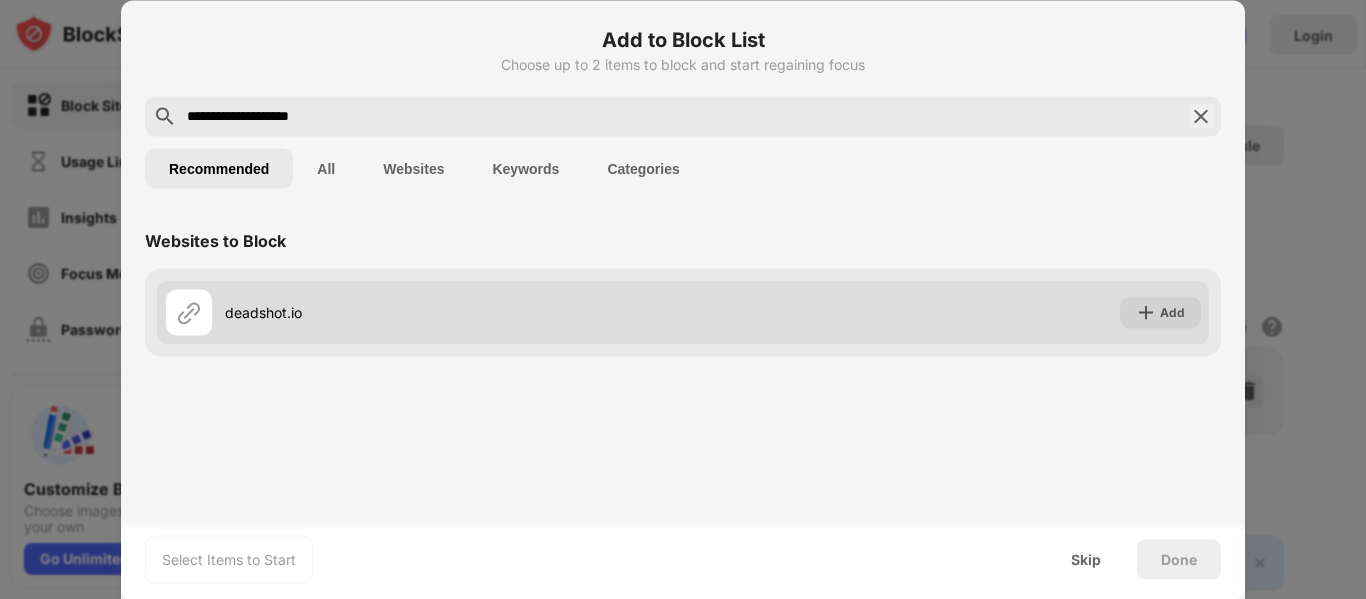 type on "**********" 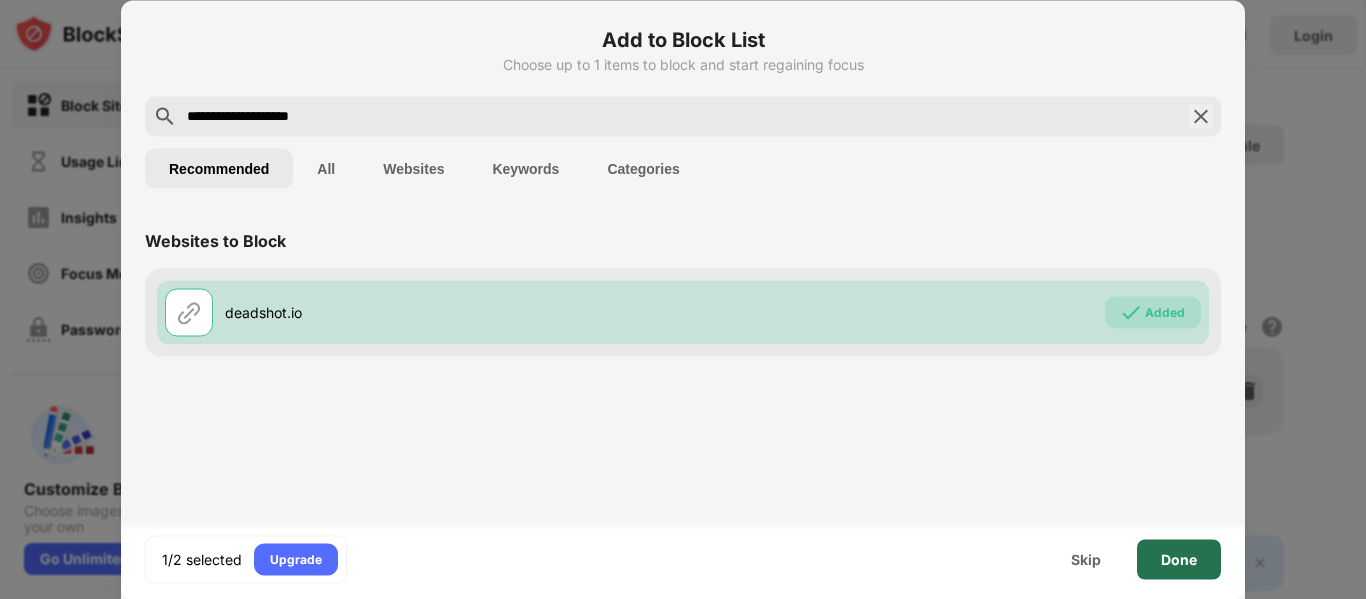 click on "Done" at bounding box center (1179, 559) 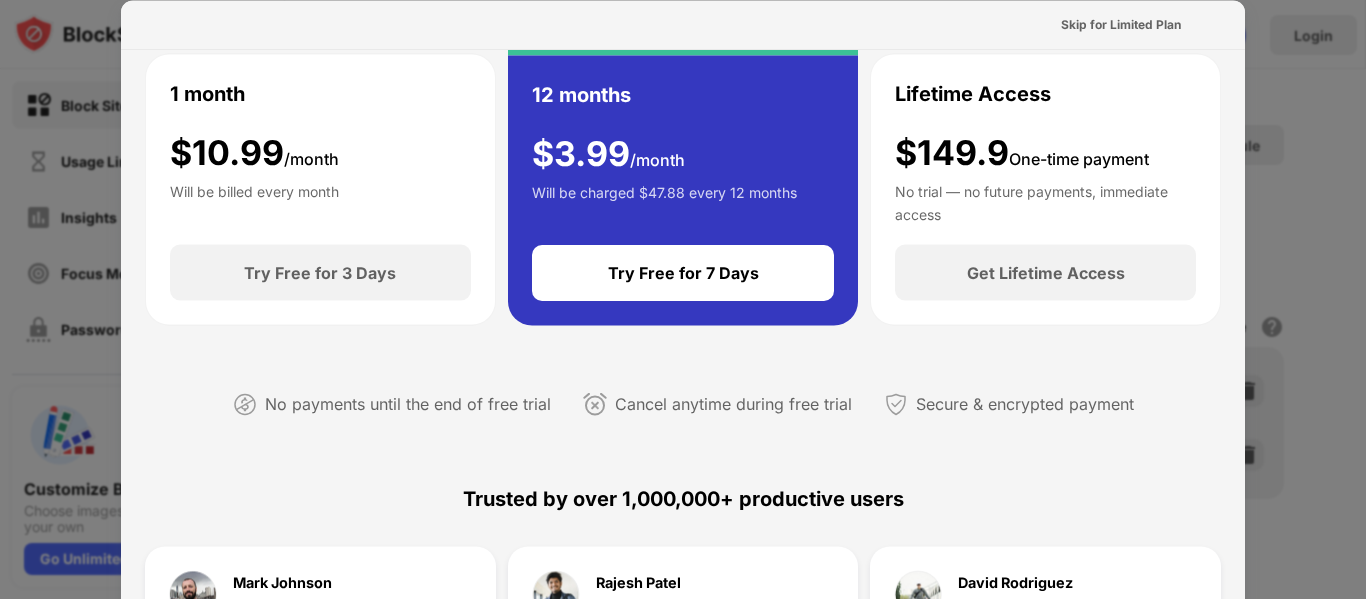 scroll, scrollTop: 0, scrollLeft: 0, axis: both 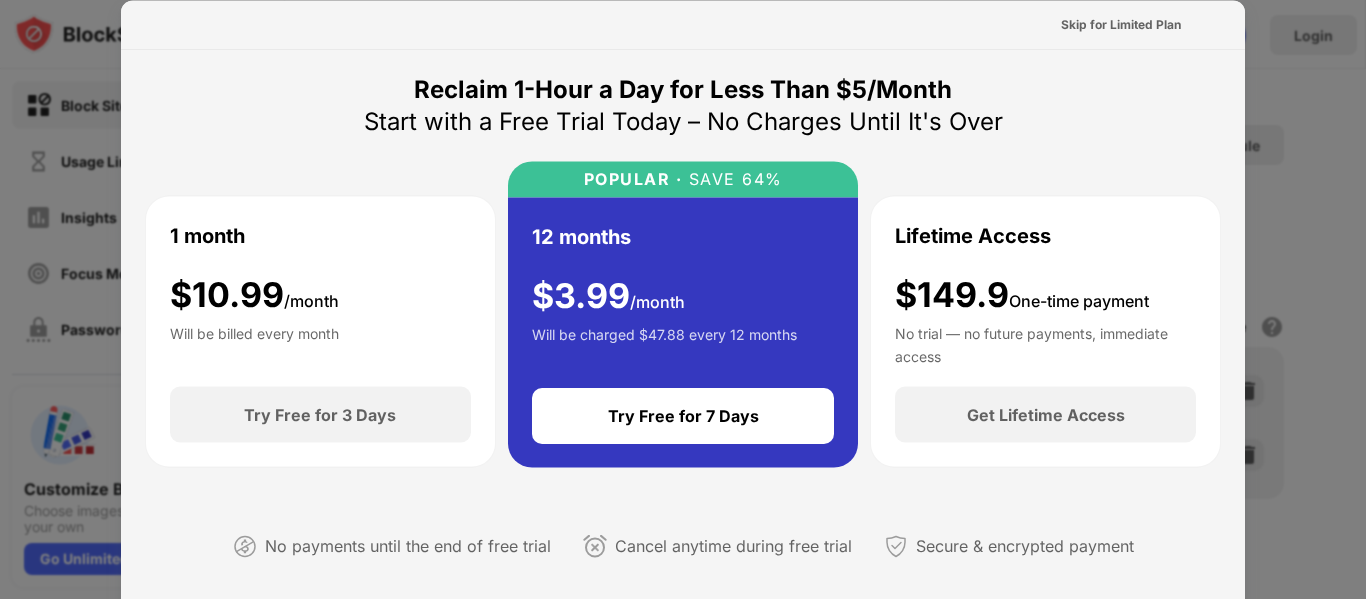 click at bounding box center [683, 299] 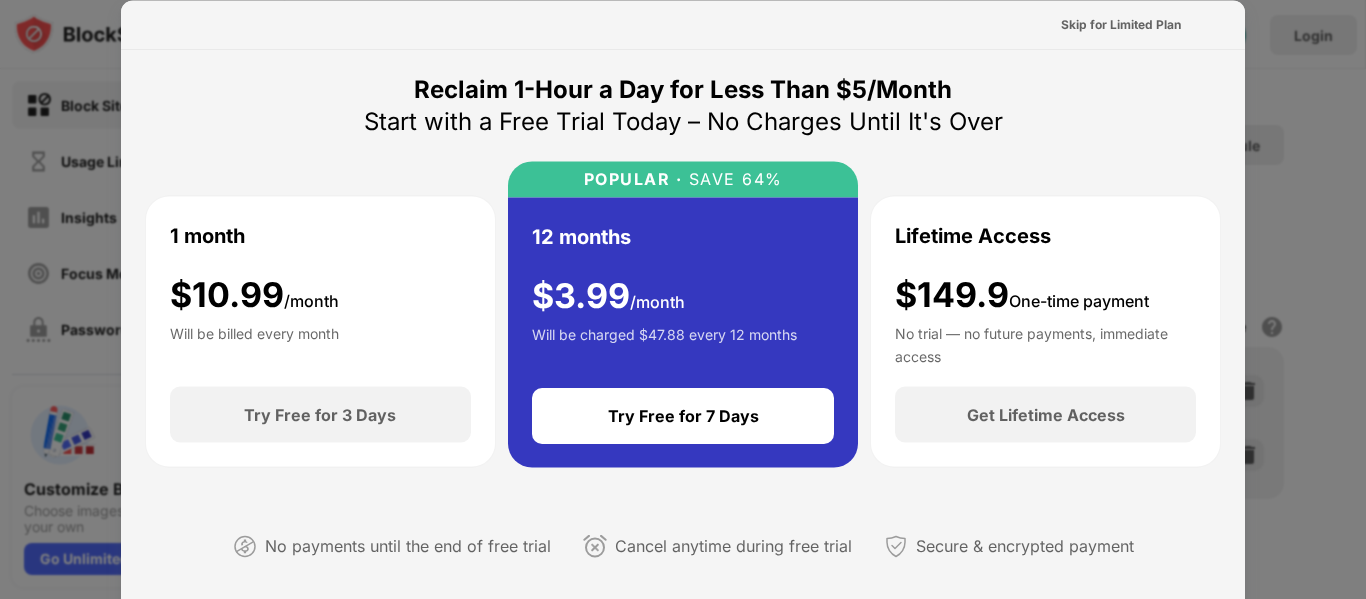 click at bounding box center [683, 299] 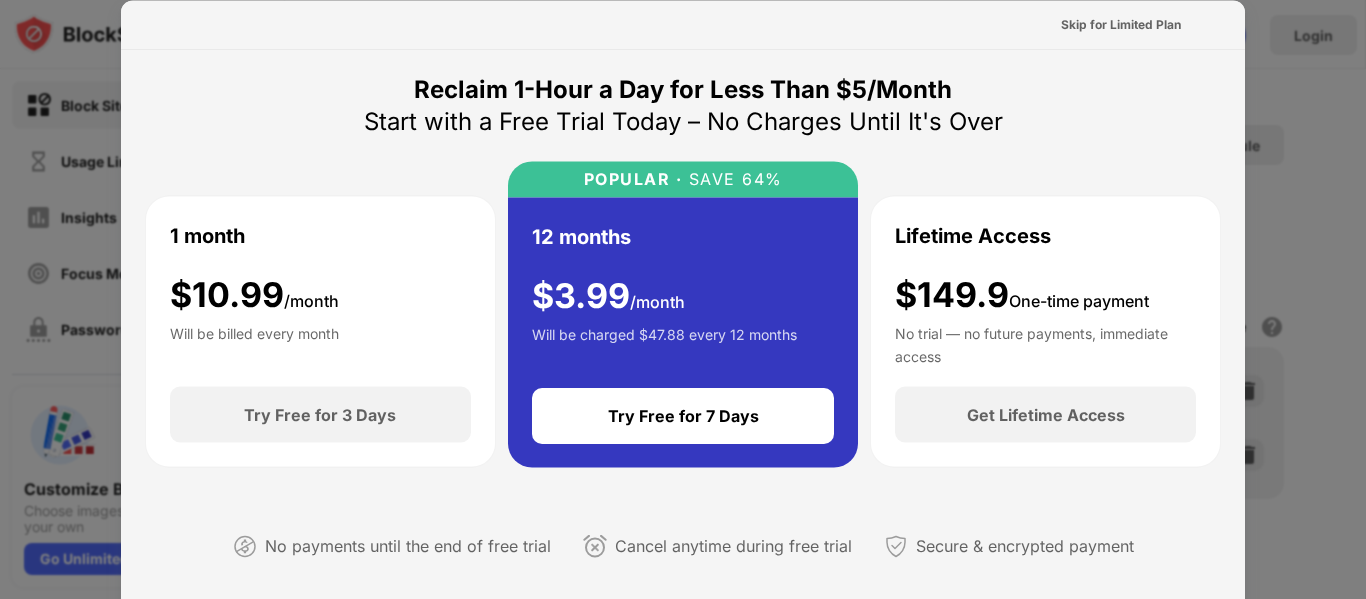 click on "No payments until the end of free trial Cancel anytime during free trial Secure & encrypted payment" at bounding box center [683, 542] 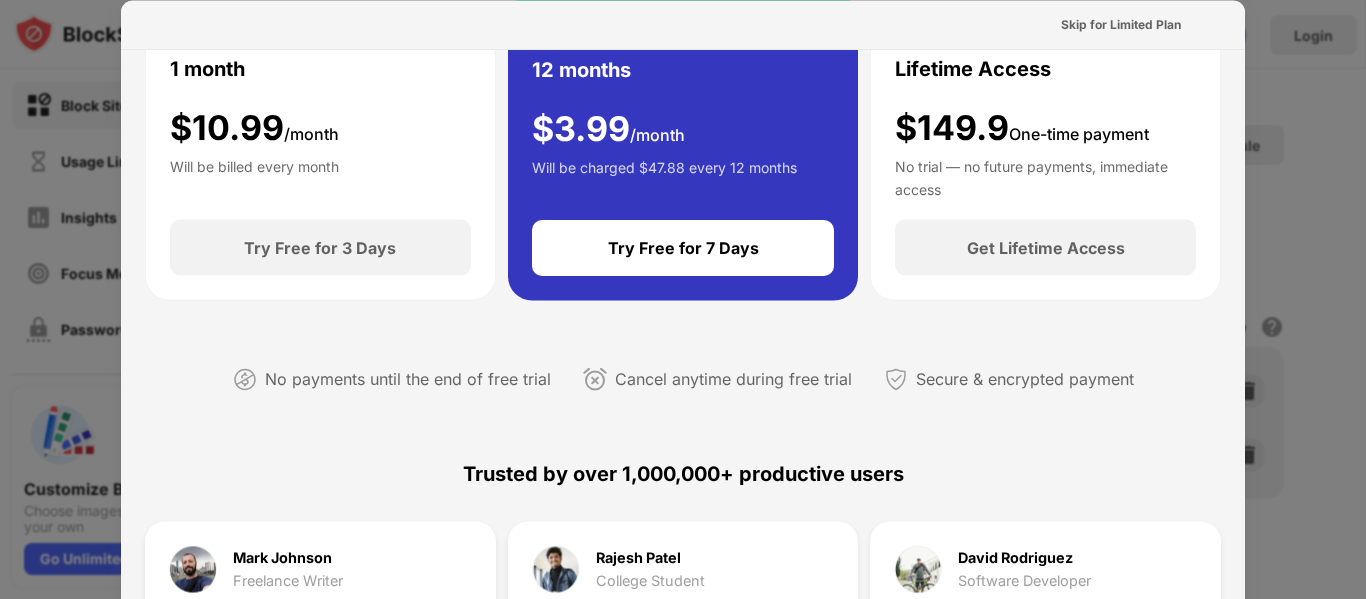 click on "No payments until the end of free trial Cancel anytime during free trial Secure & encrypted payment" at bounding box center (683, 375) 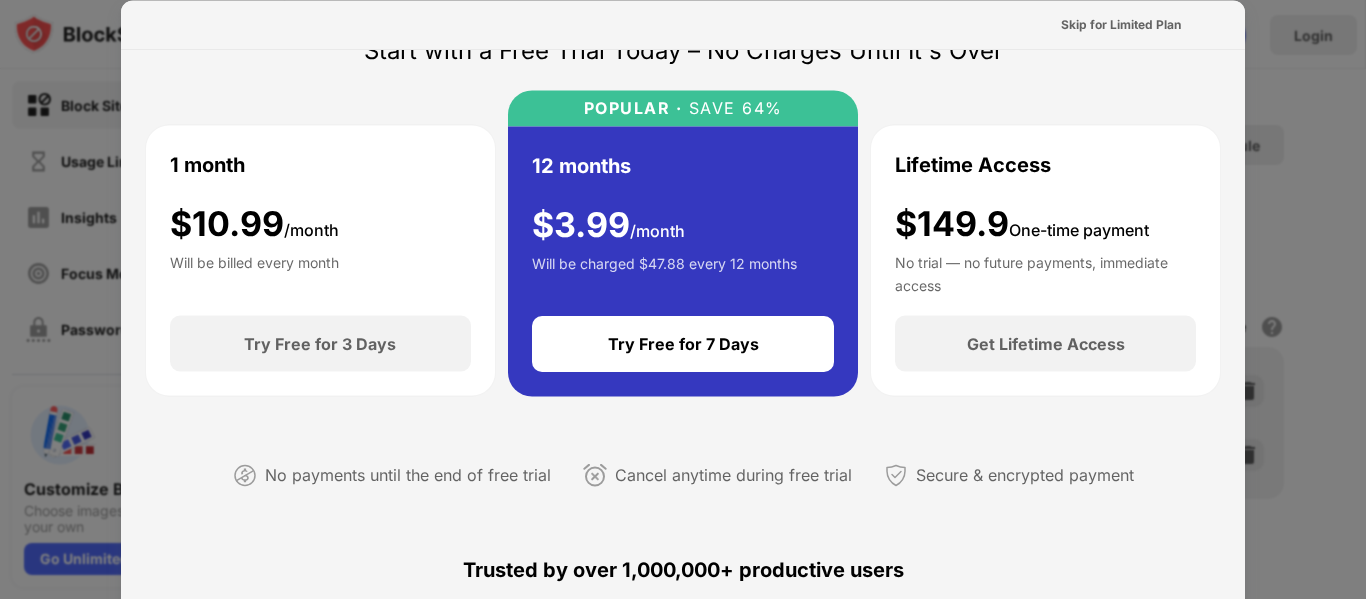 scroll, scrollTop: 0, scrollLeft: 0, axis: both 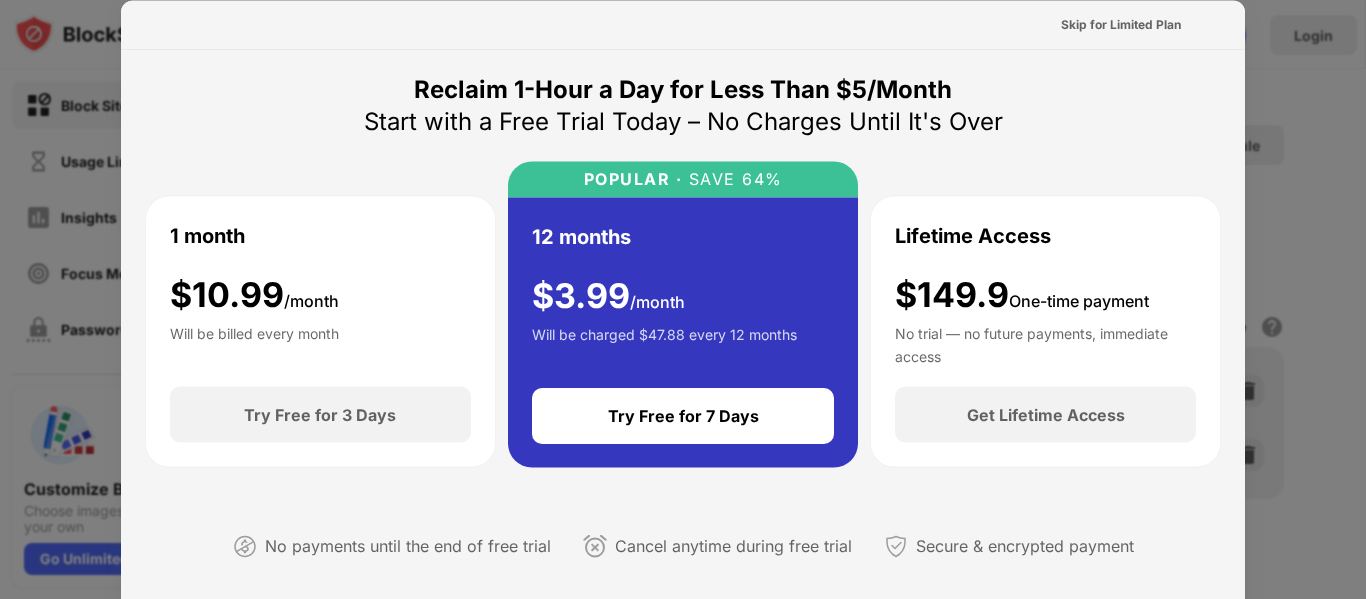 click at bounding box center [683, 299] 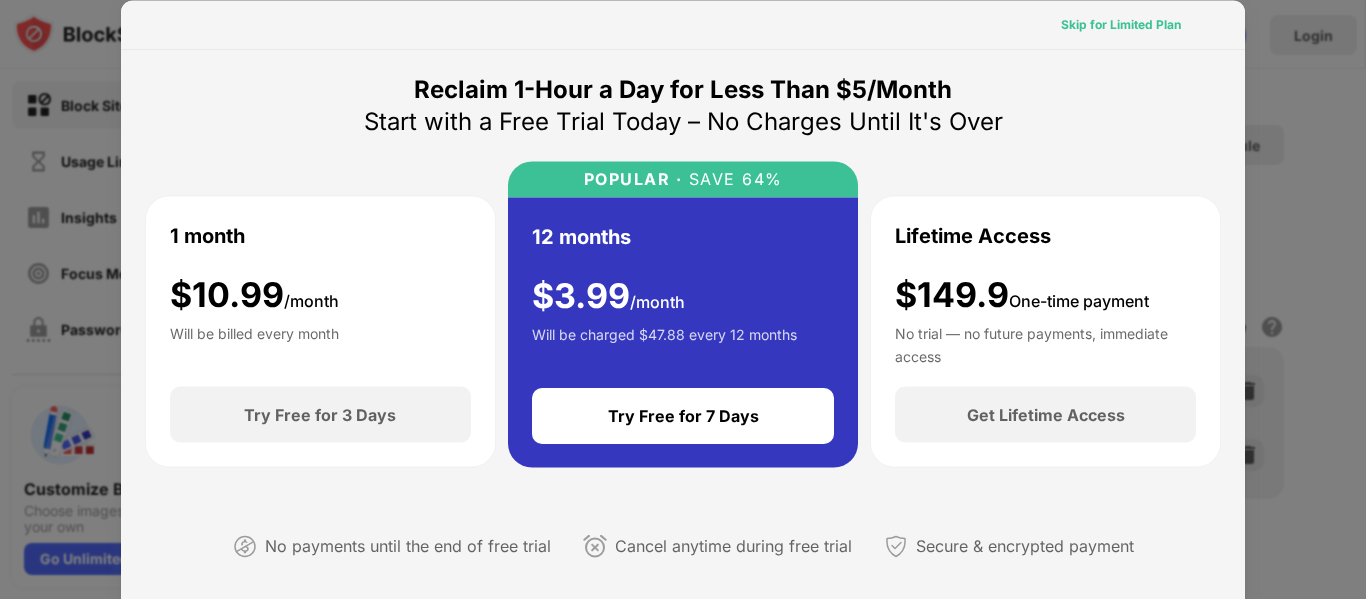 click on "Skip for Limited Plan" at bounding box center [1121, 24] 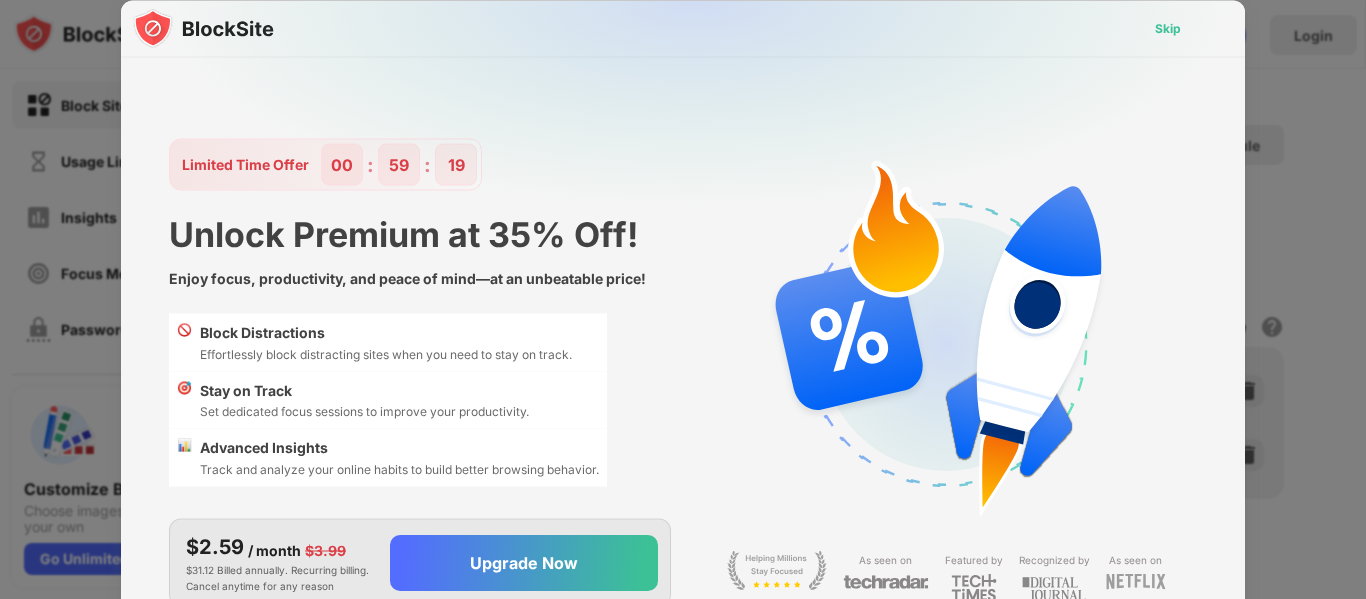 click on "Skip" at bounding box center [1168, 28] 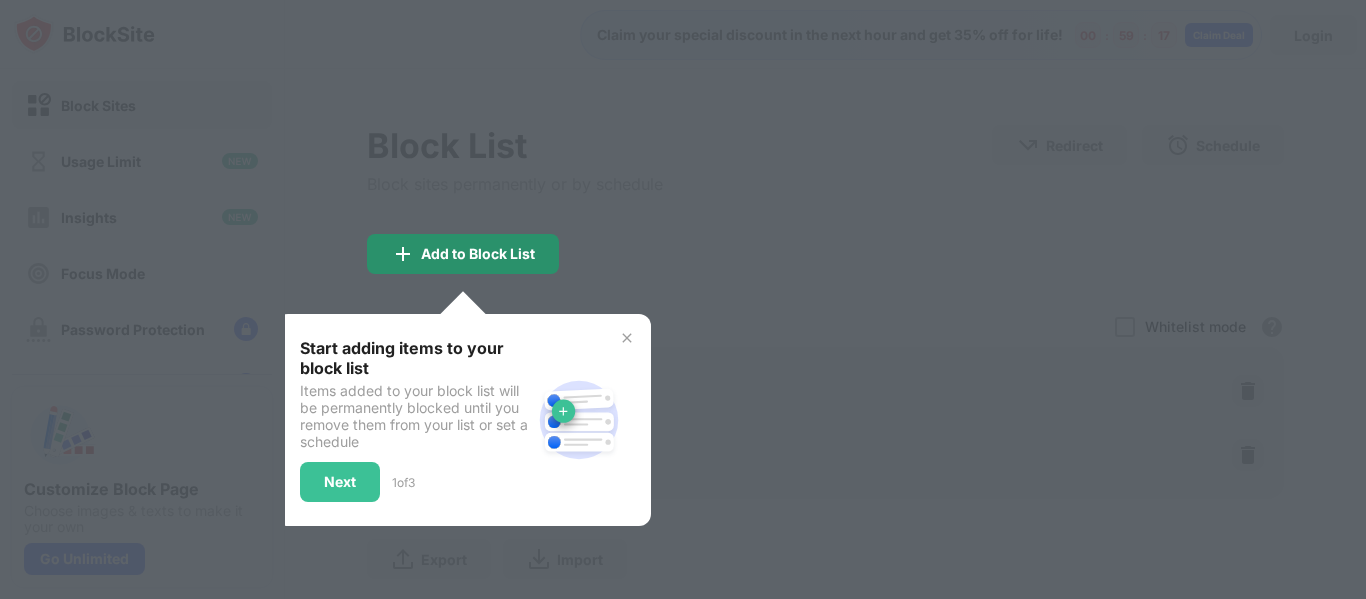 click on "Add to Block List" at bounding box center (478, 254) 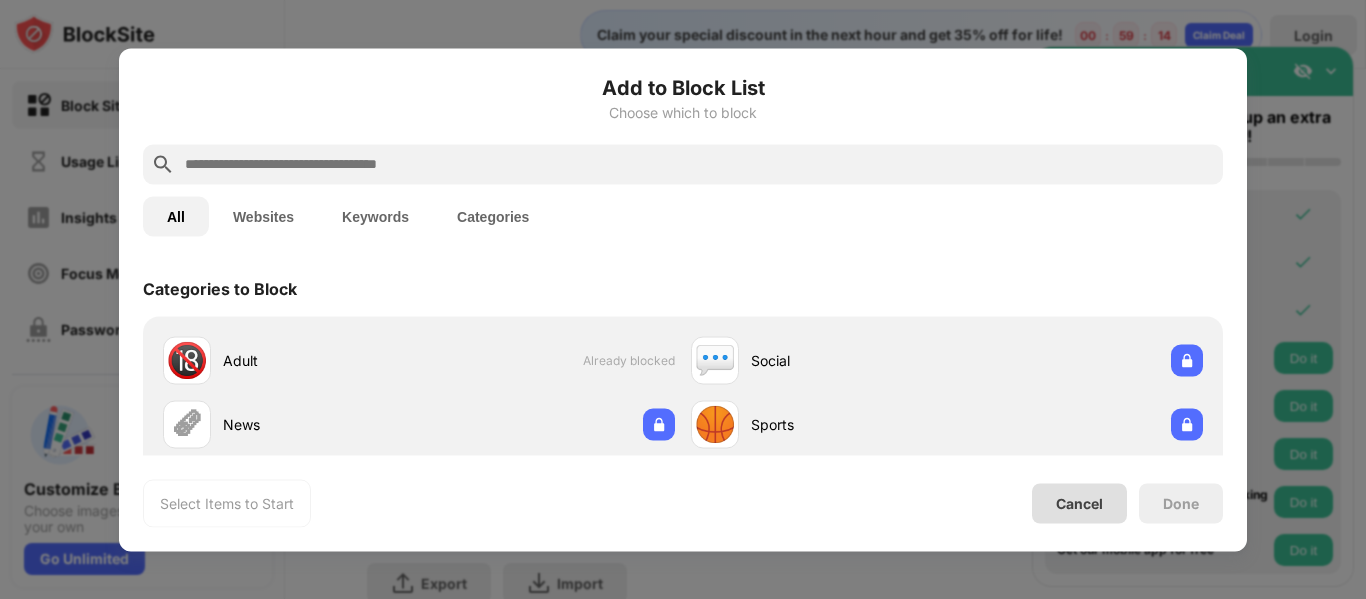 click on "Cancel" at bounding box center (1079, 503) 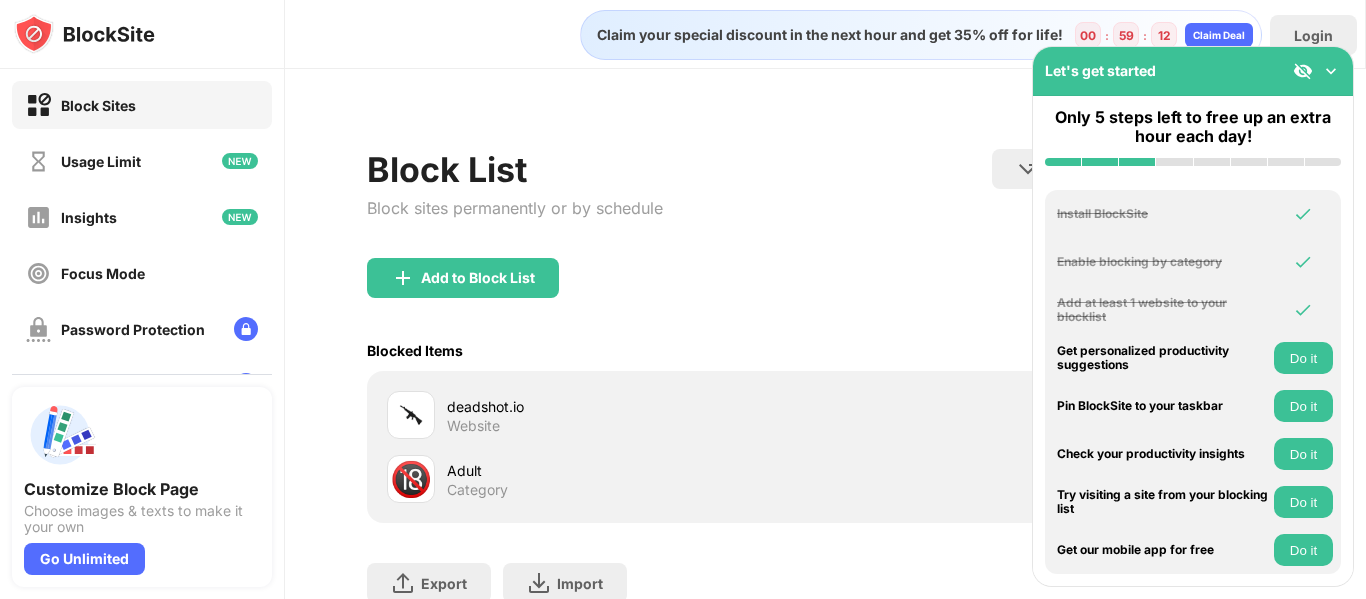 click on "Website" at bounding box center [473, 426] 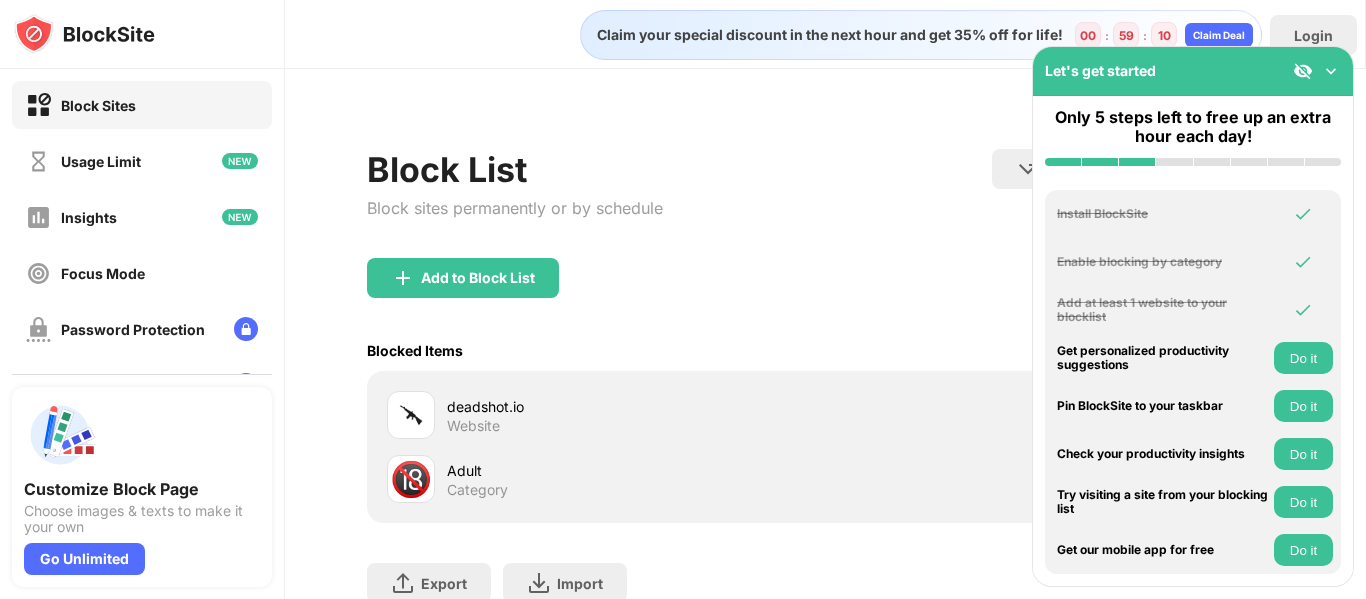 click on "Block List Block sites permanently or by schedule Redirect Choose a site to be redirected to when blocking is active Schedule Select which days and timeframes the block list will be active." at bounding box center [825, 203] 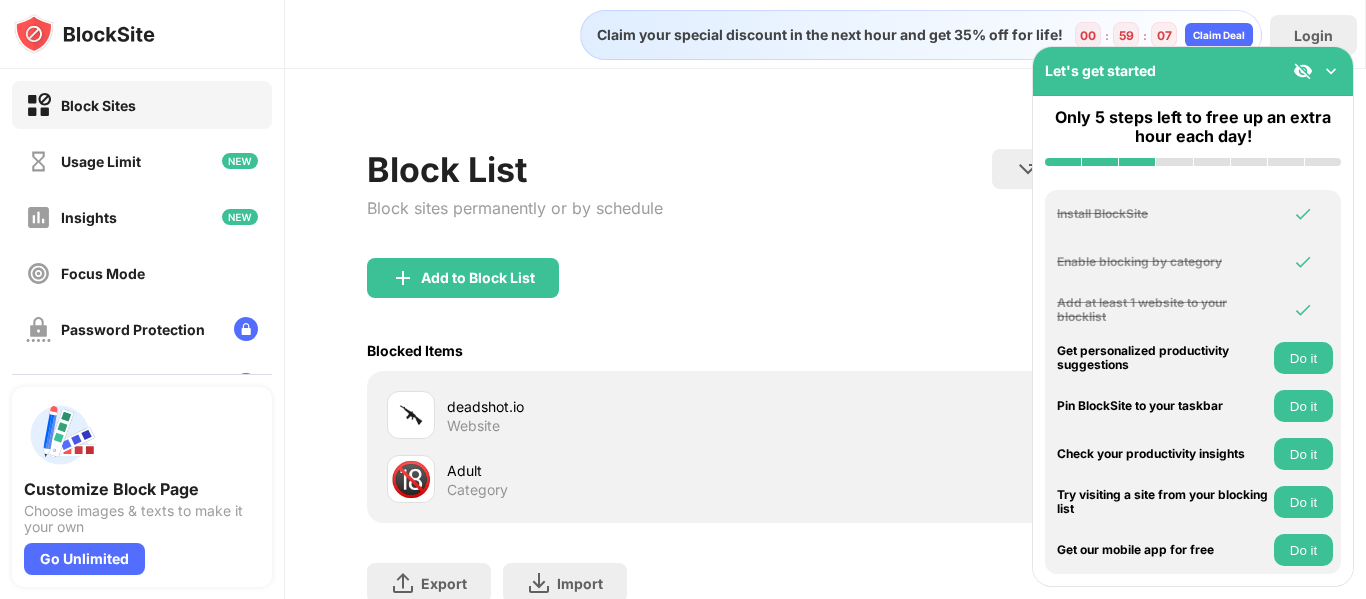 click at bounding box center [1331, 71] 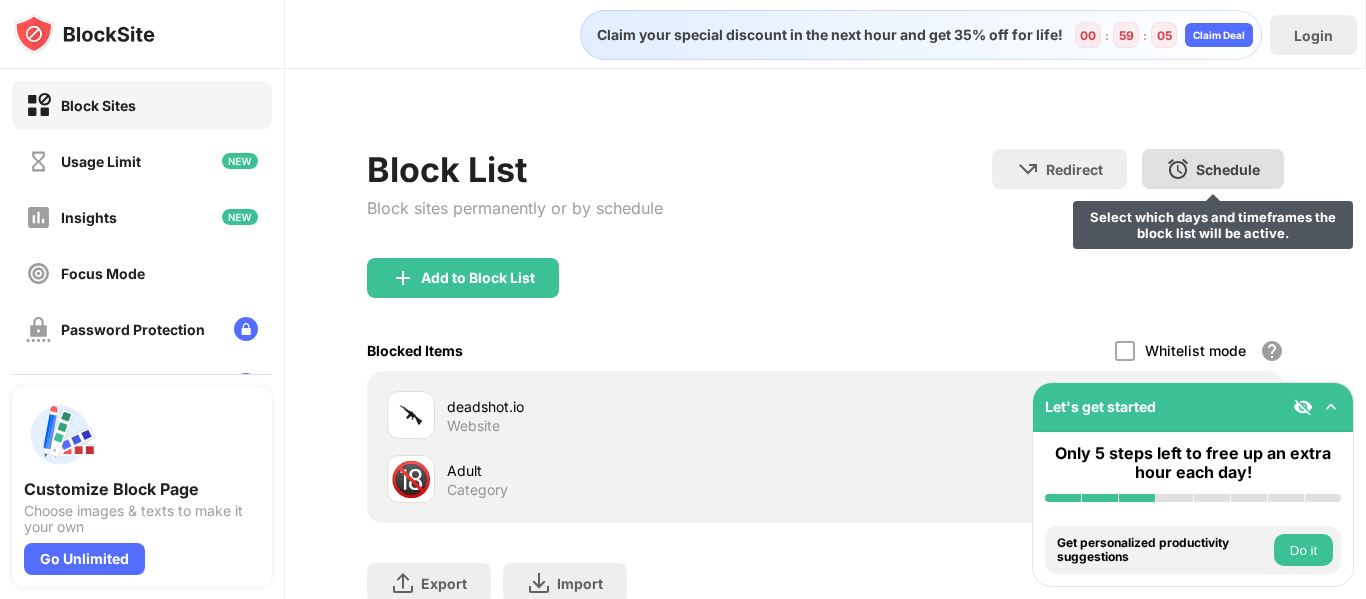 click on "Schedule" at bounding box center [1228, 169] 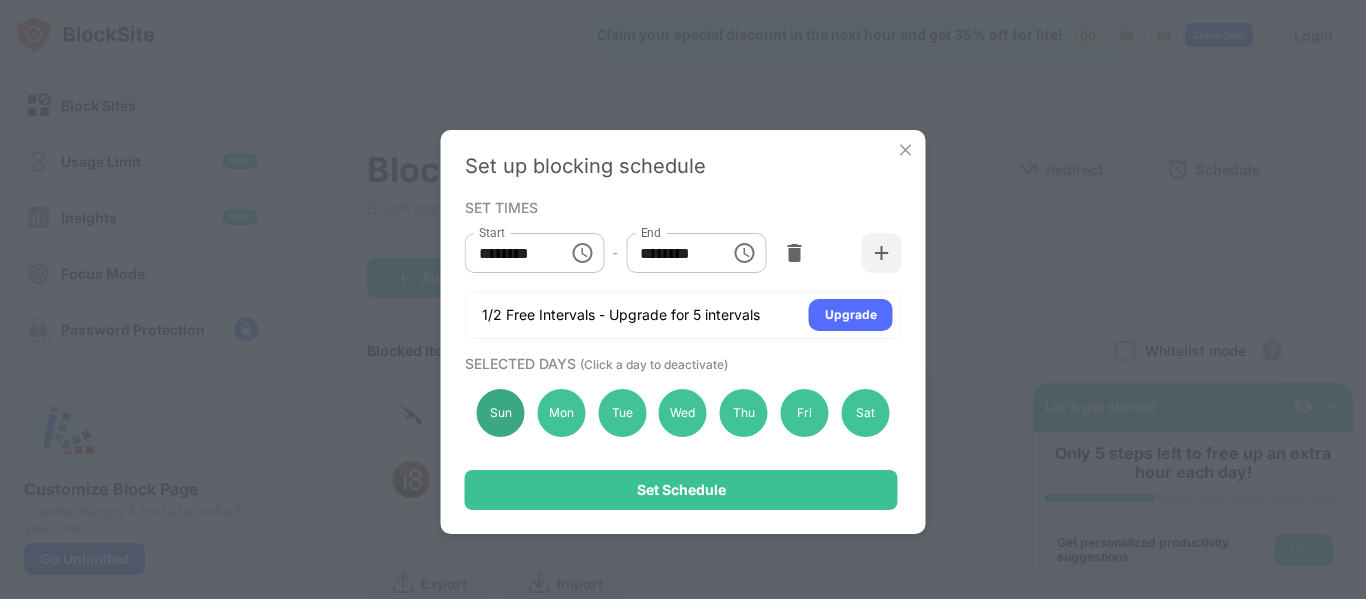 click on "Sun" at bounding box center (501, 413) 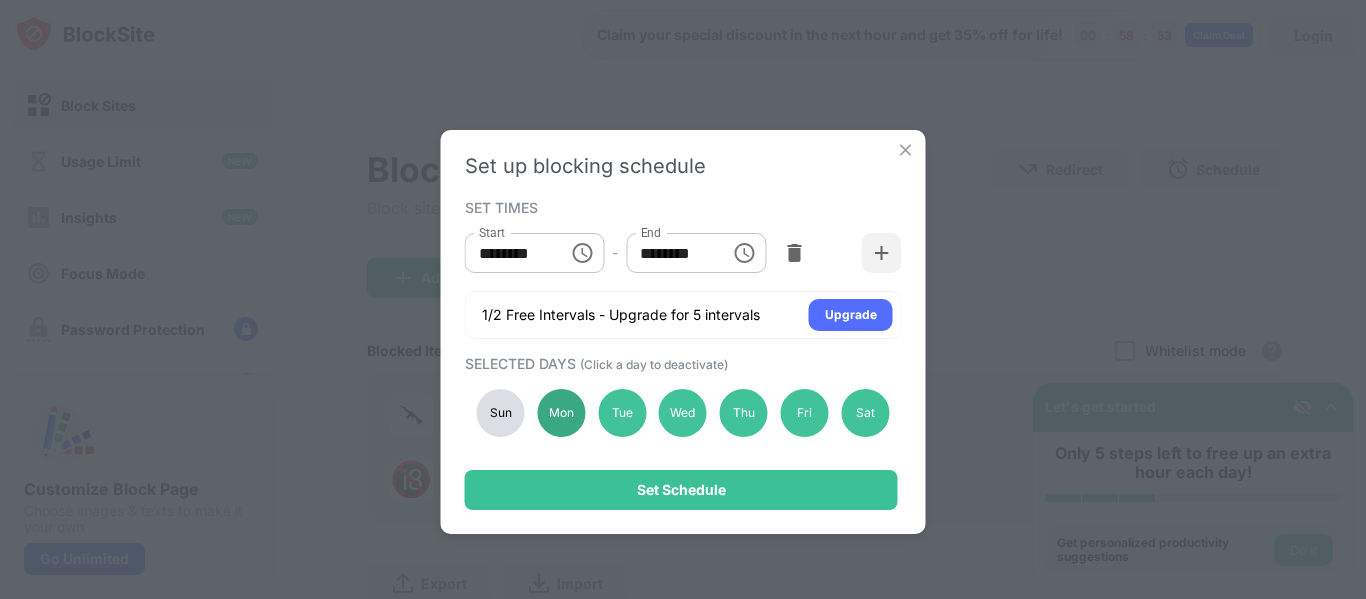 click on "Mon" at bounding box center (561, 413) 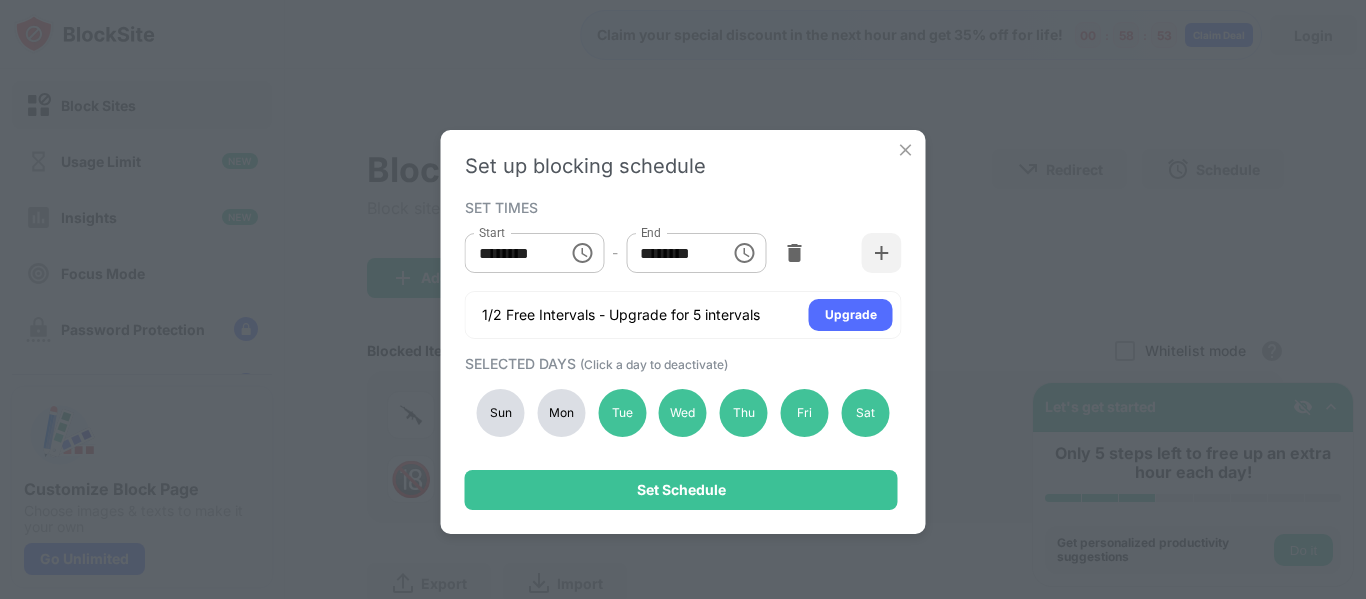 click on "Sun" at bounding box center [501, 413] 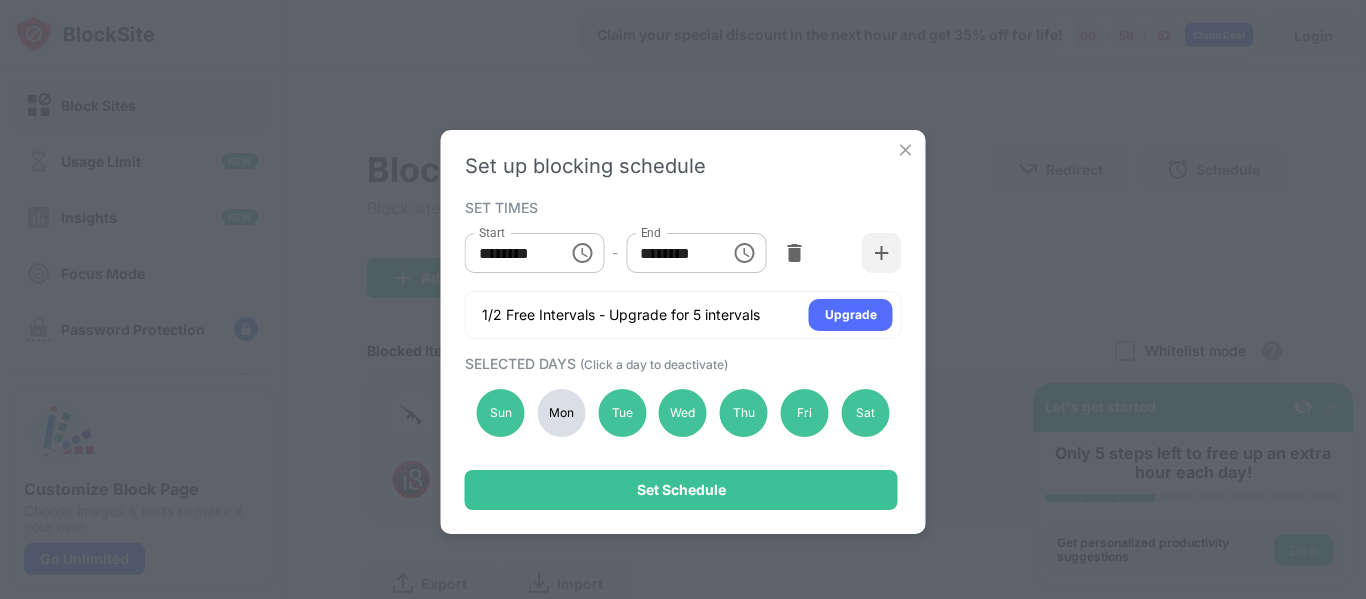 click on "Mon" at bounding box center [561, 413] 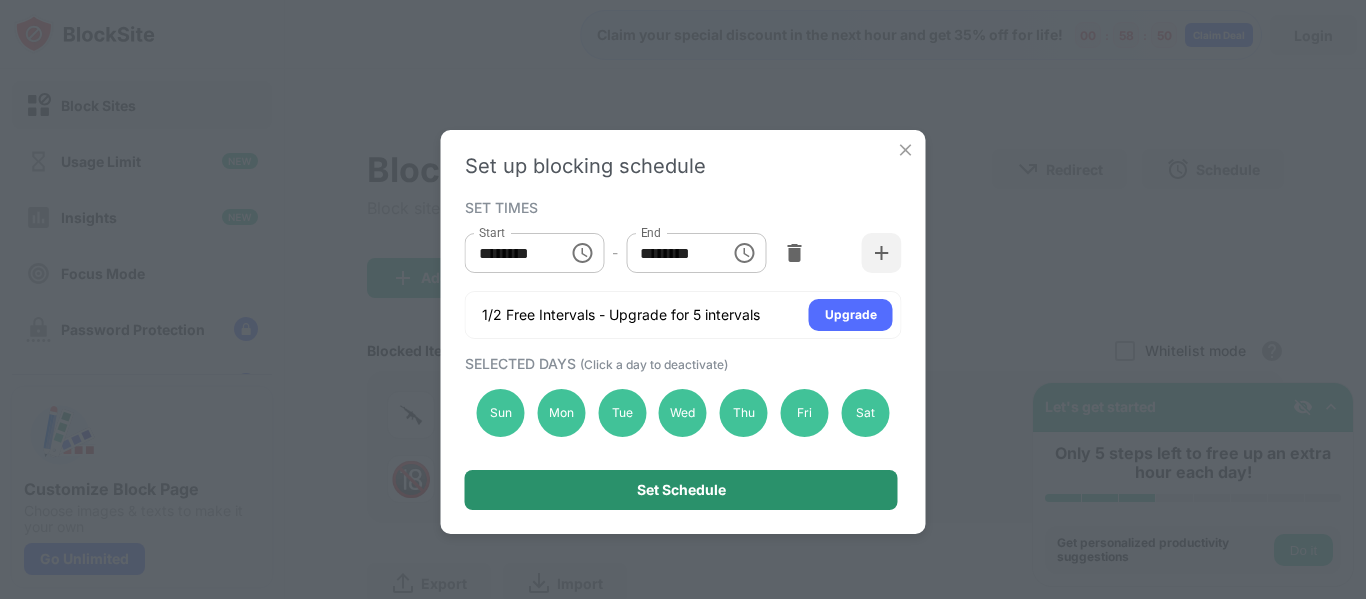 click on "Set Schedule" at bounding box center [681, 490] 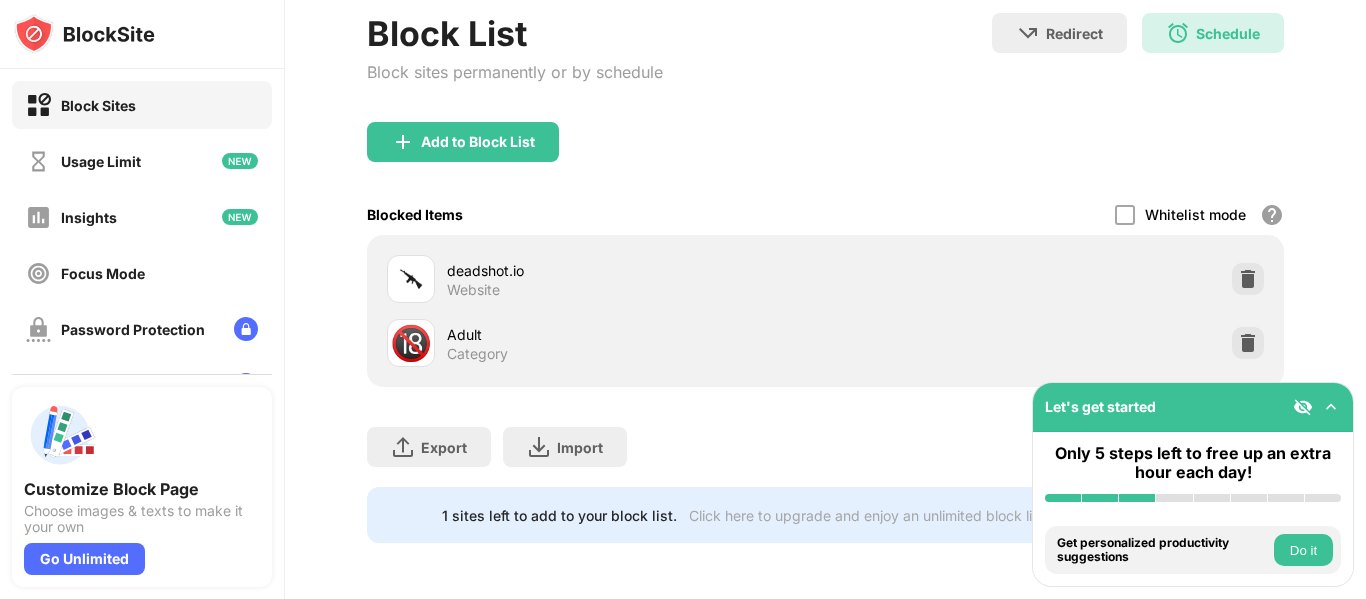 scroll, scrollTop: 0, scrollLeft: 0, axis: both 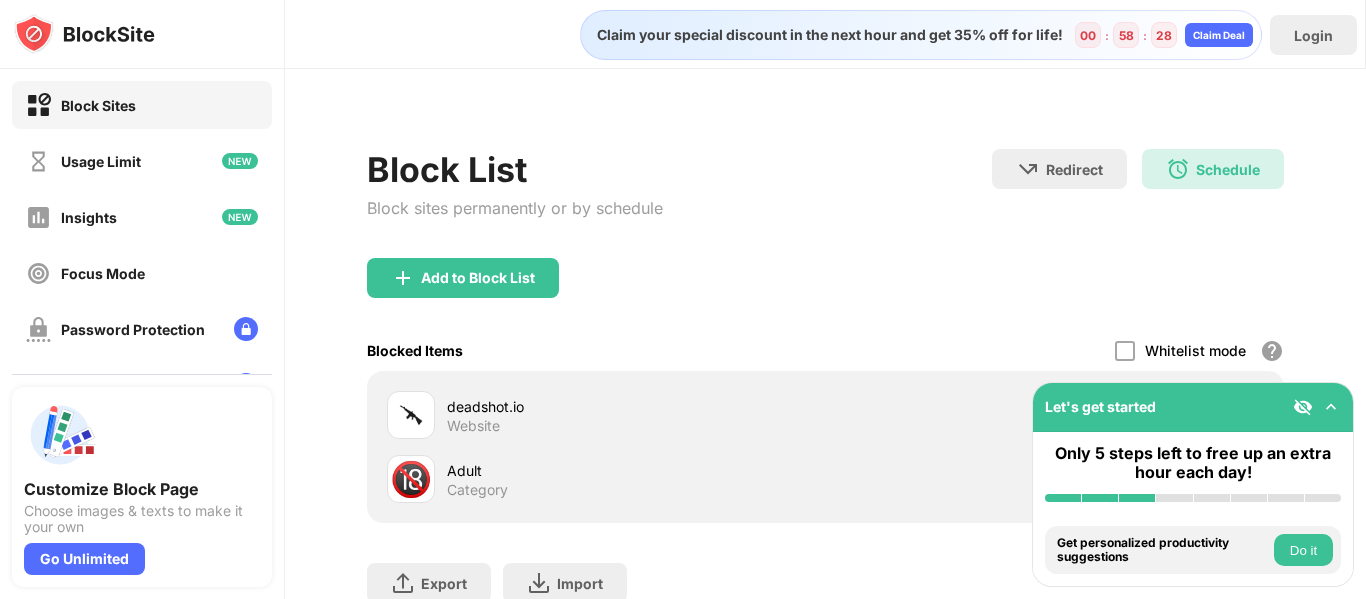 click on "Add to Block List" at bounding box center (825, 294) 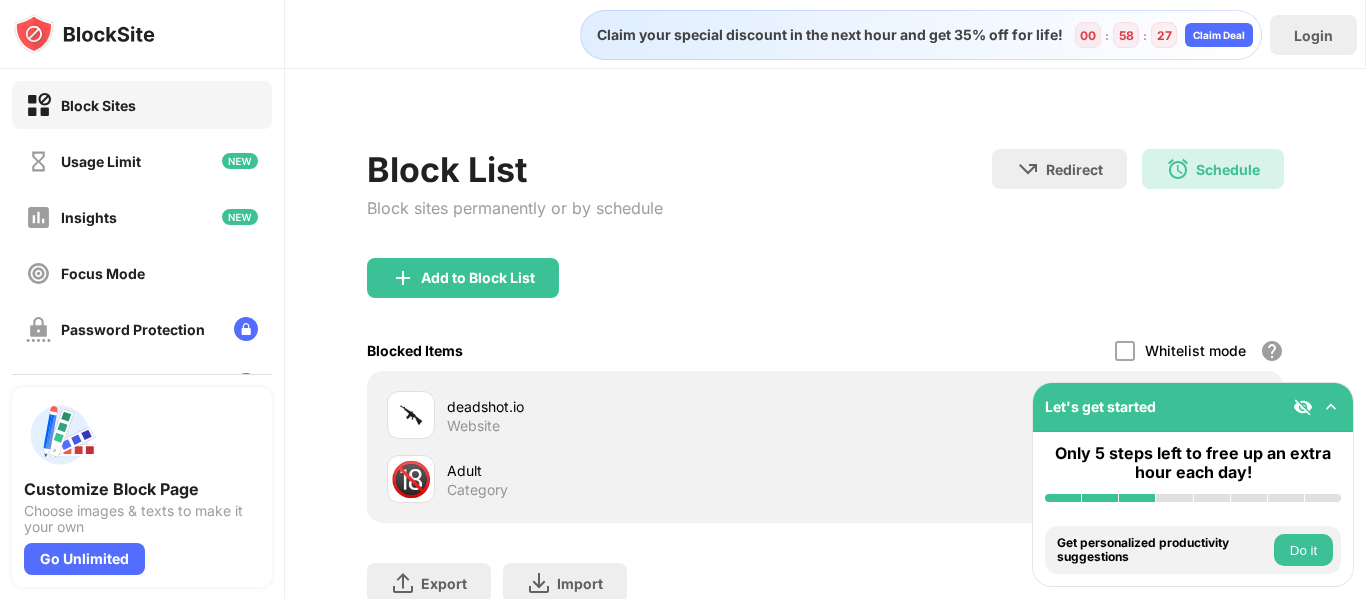 click on "Whitelist mode Block all websites except for those in your whitelist. Whitelist Mode only works with URLs and won't include categories or keywords." at bounding box center [1199, 350] 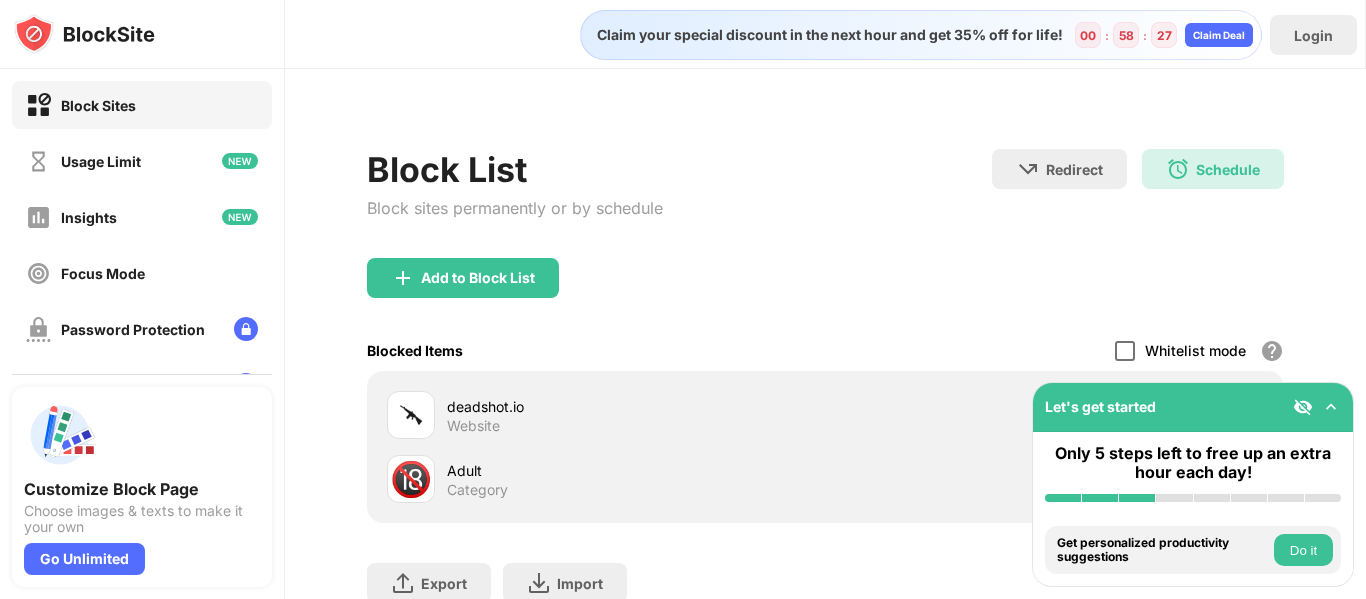 click at bounding box center [1125, 351] 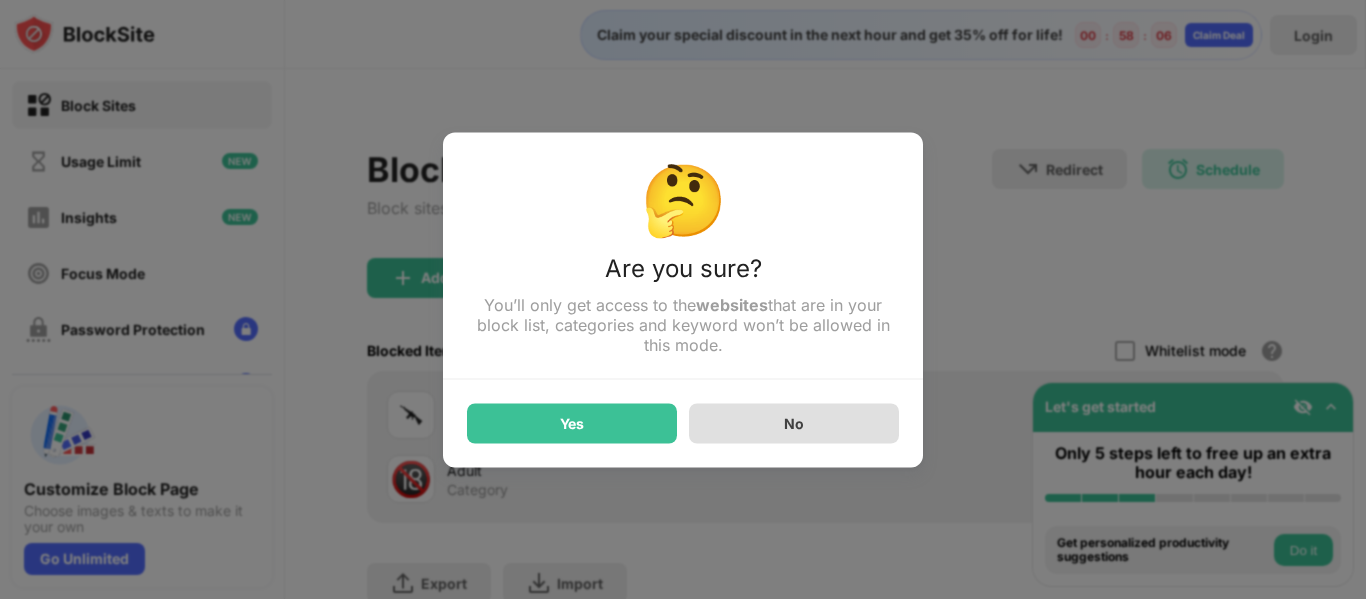 click on "No" at bounding box center [794, 423] 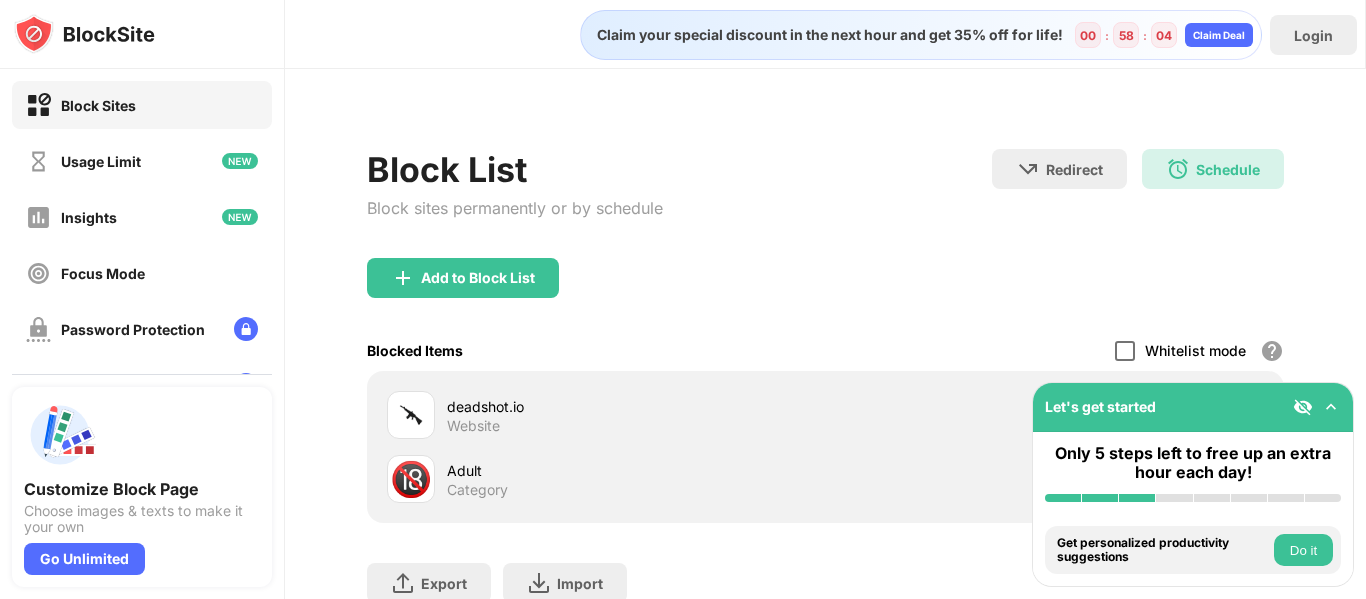 click at bounding box center (1125, 351) 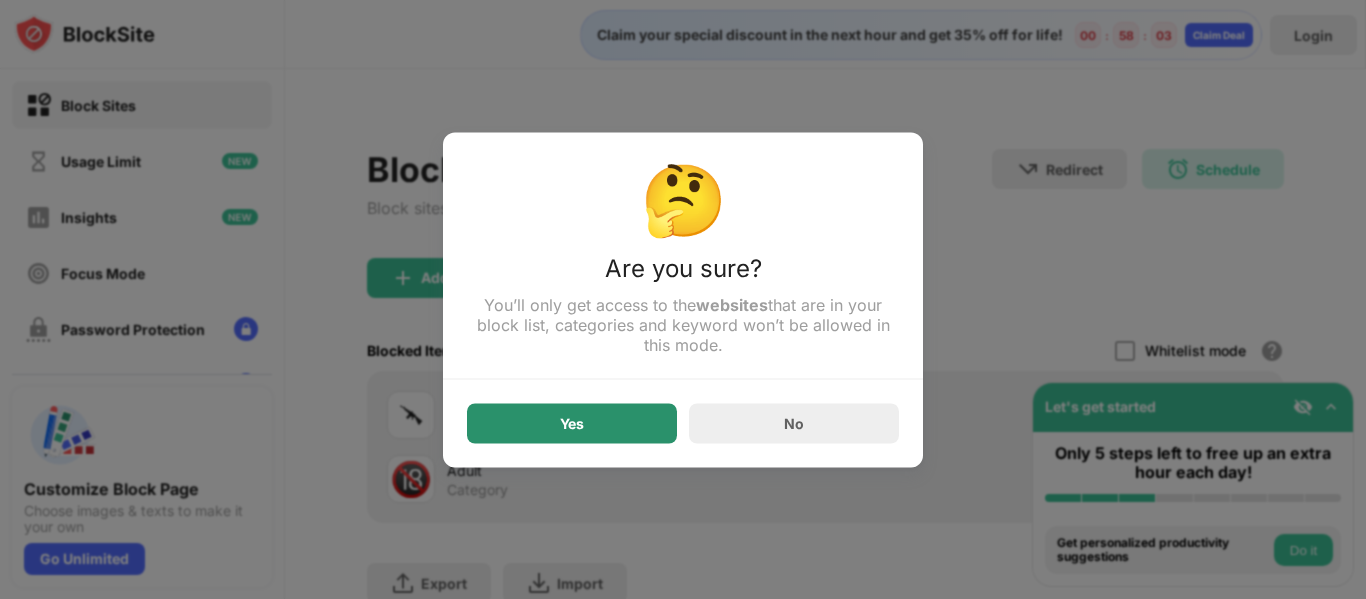 click on "Yes" at bounding box center [572, 423] 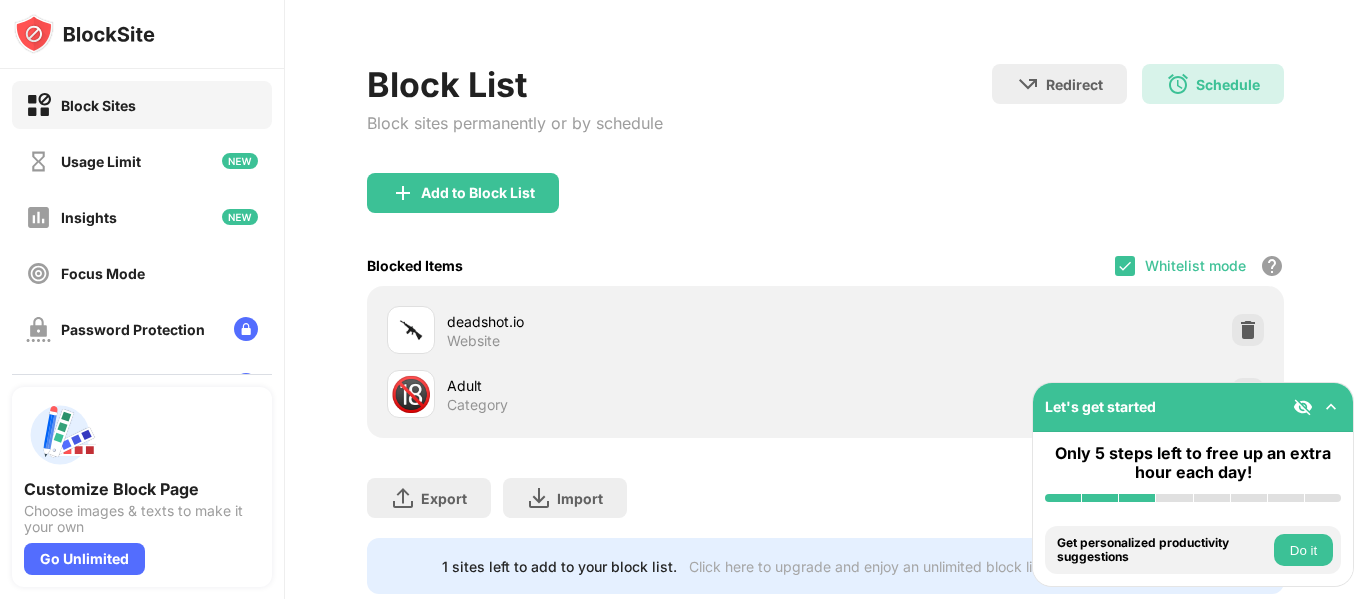 scroll, scrollTop: 151, scrollLeft: 0, axis: vertical 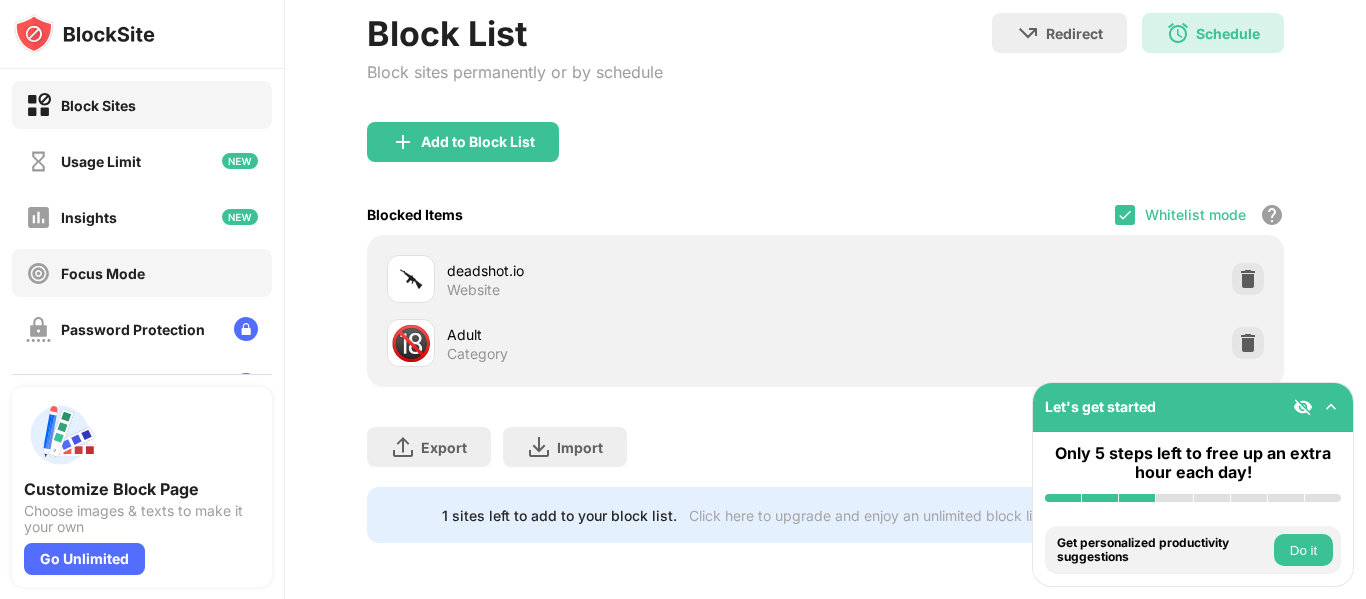 click on "Focus Mode" at bounding box center (142, 273) 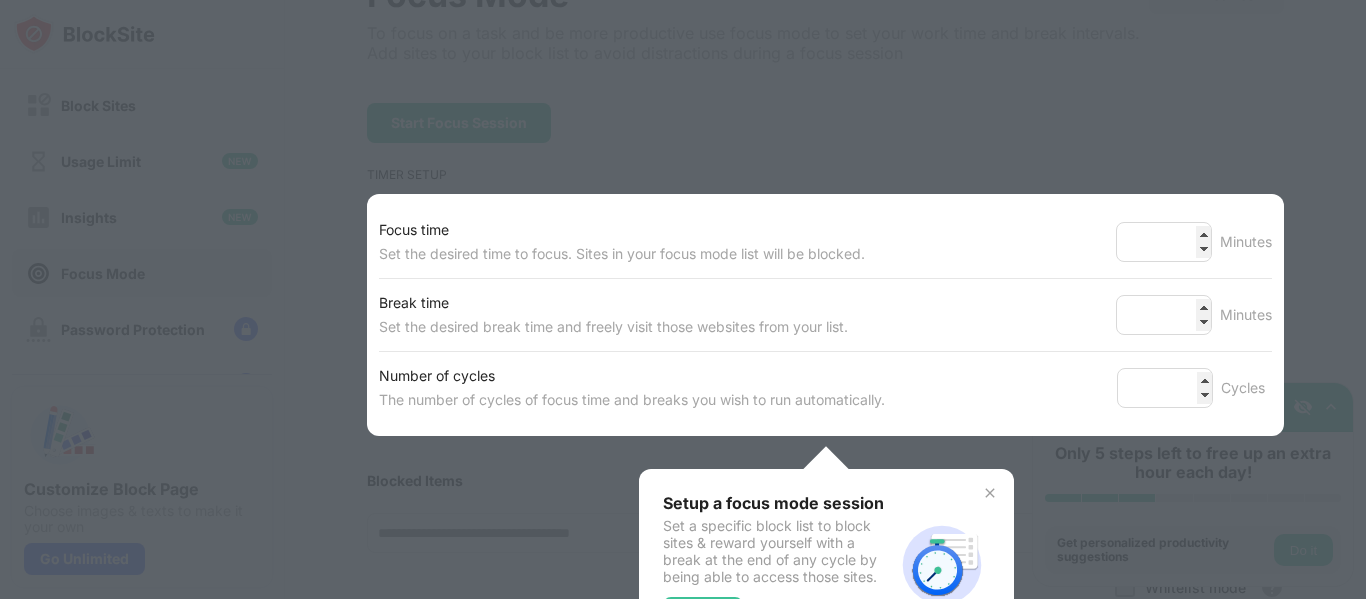 click at bounding box center (683, 299) 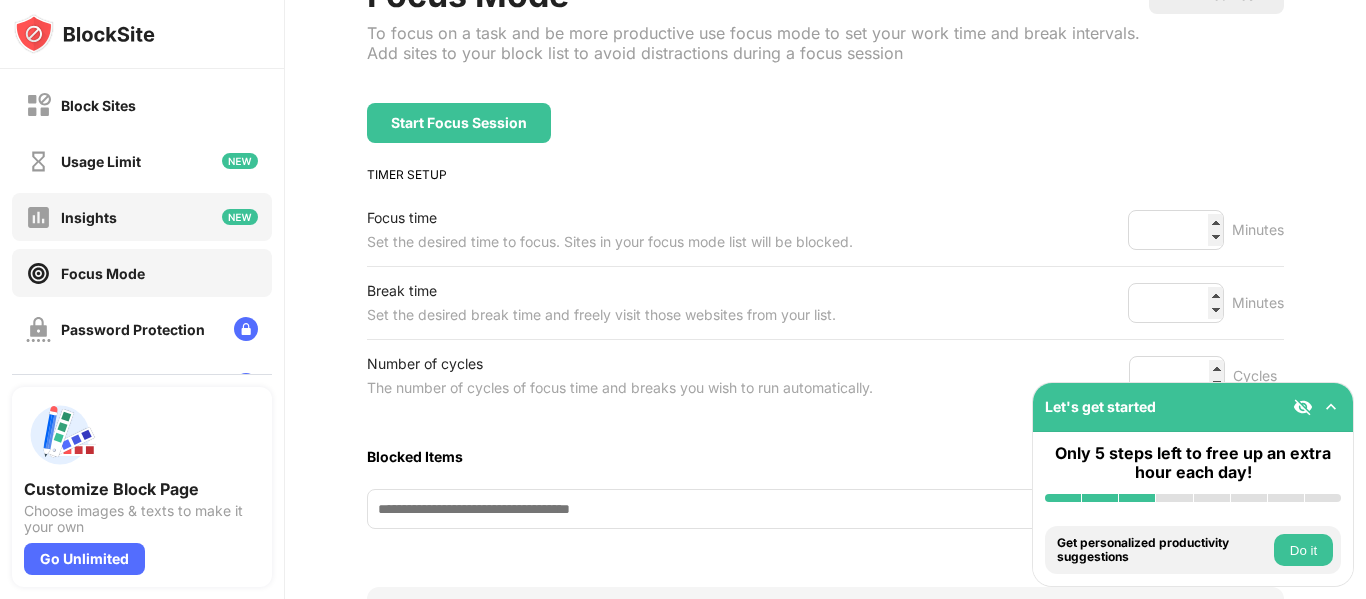 click on "Insights" at bounding box center (142, 217) 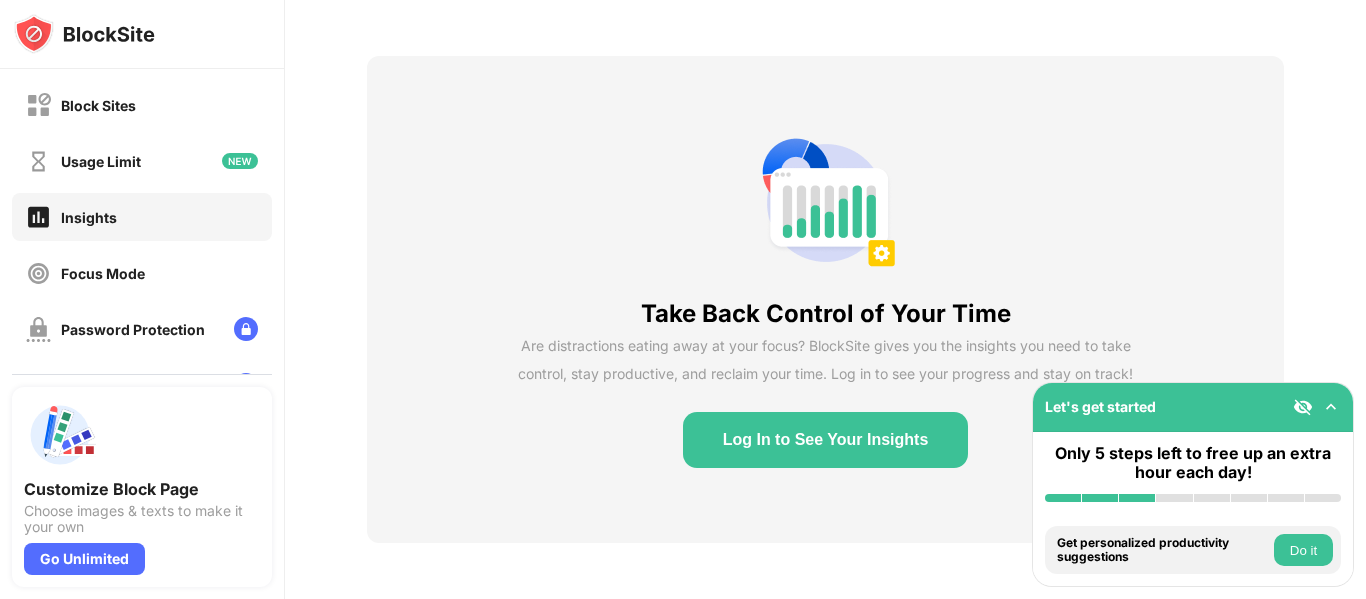 scroll, scrollTop: 84, scrollLeft: 0, axis: vertical 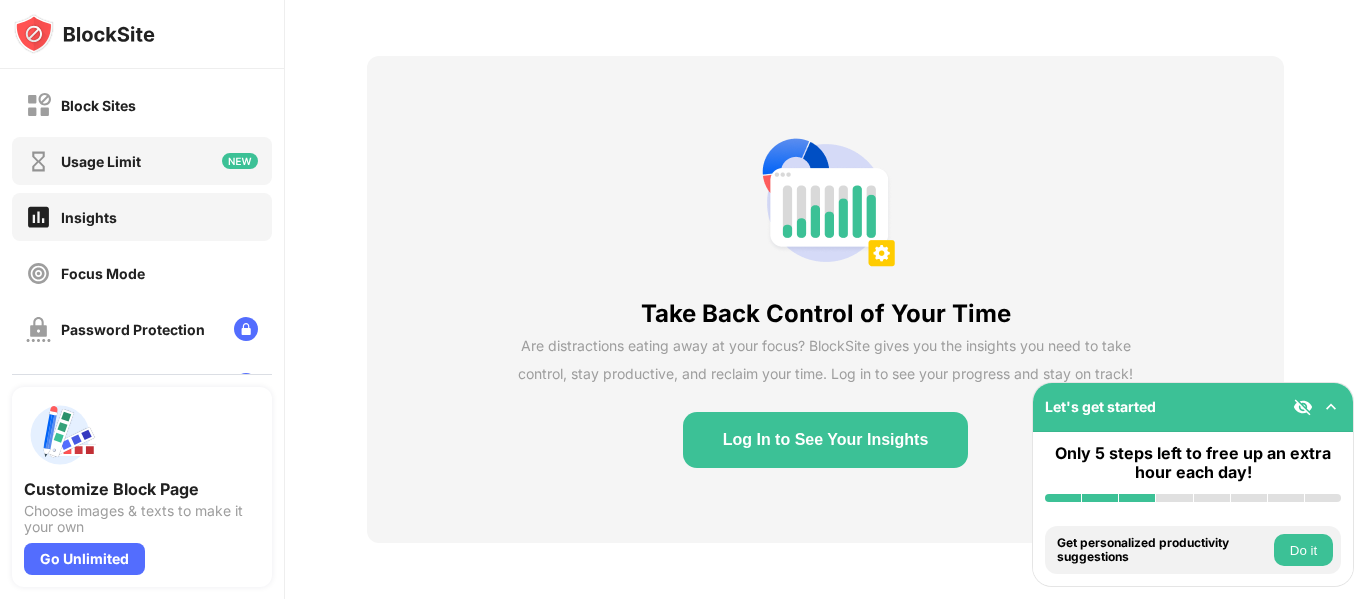 click on "Usage Limit" at bounding box center [142, 161] 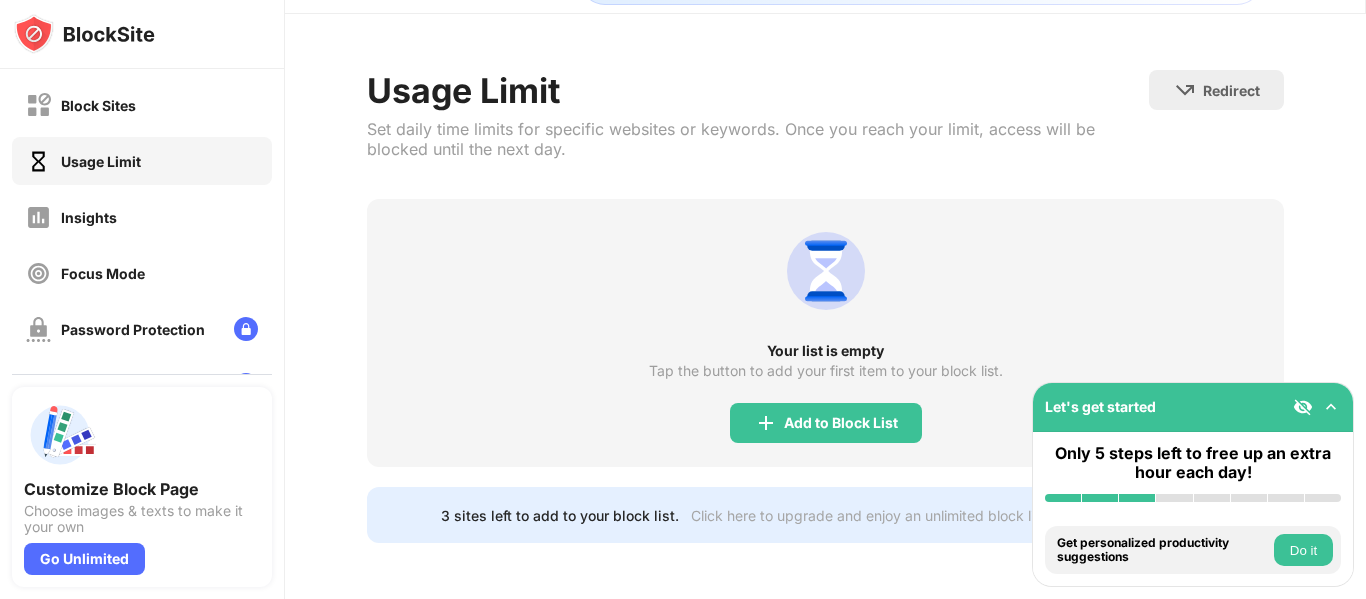 scroll, scrollTop: 70, scrollLeft: 0, axis: vertical 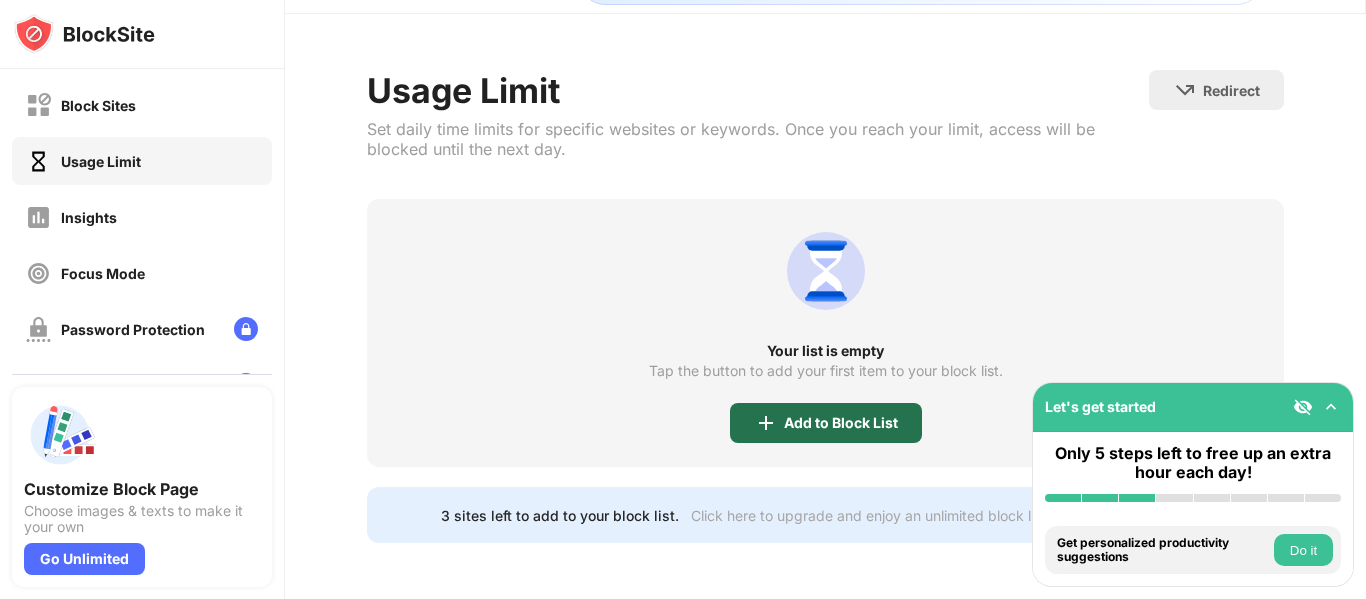 click on "Add to Block List" at bounding box center (841, 423) 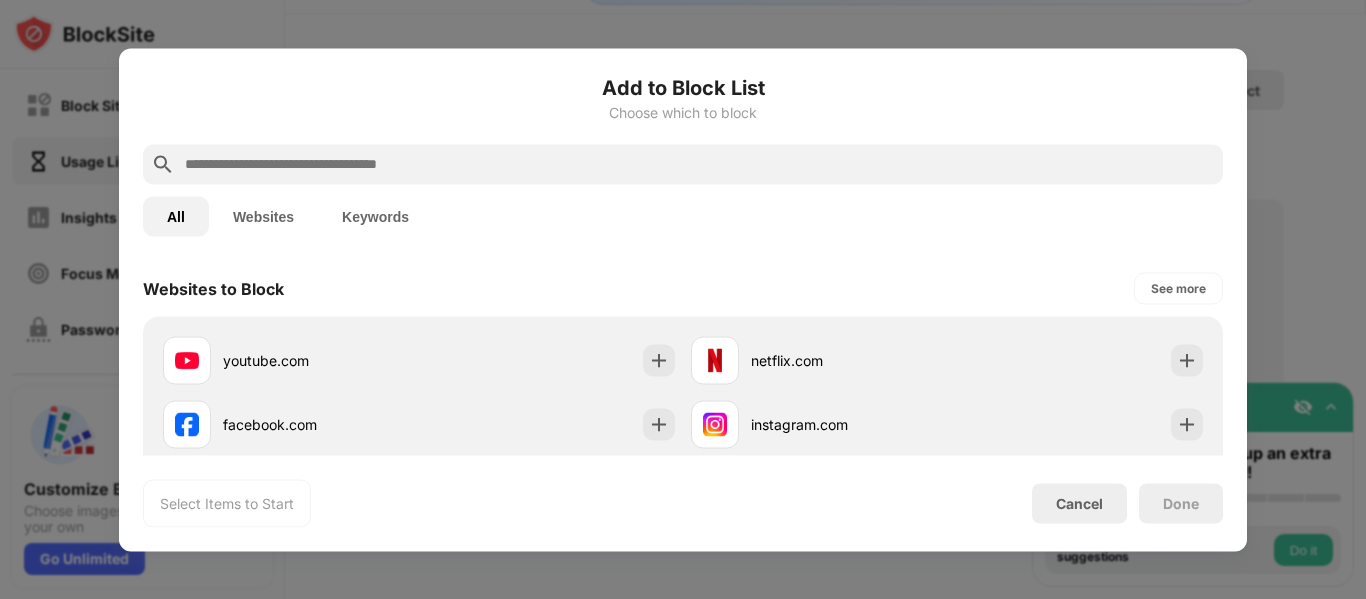click on "Websites" at bounding box center (263, 216) 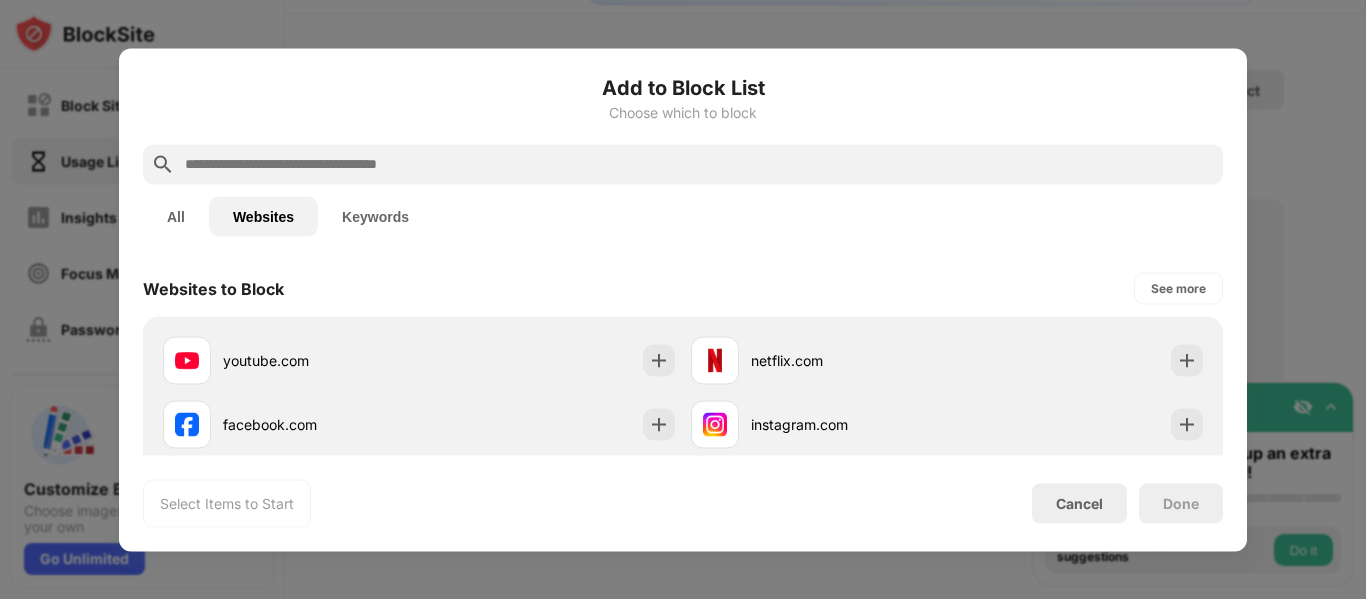 click on "Websites" at bounding box center (263, 216) 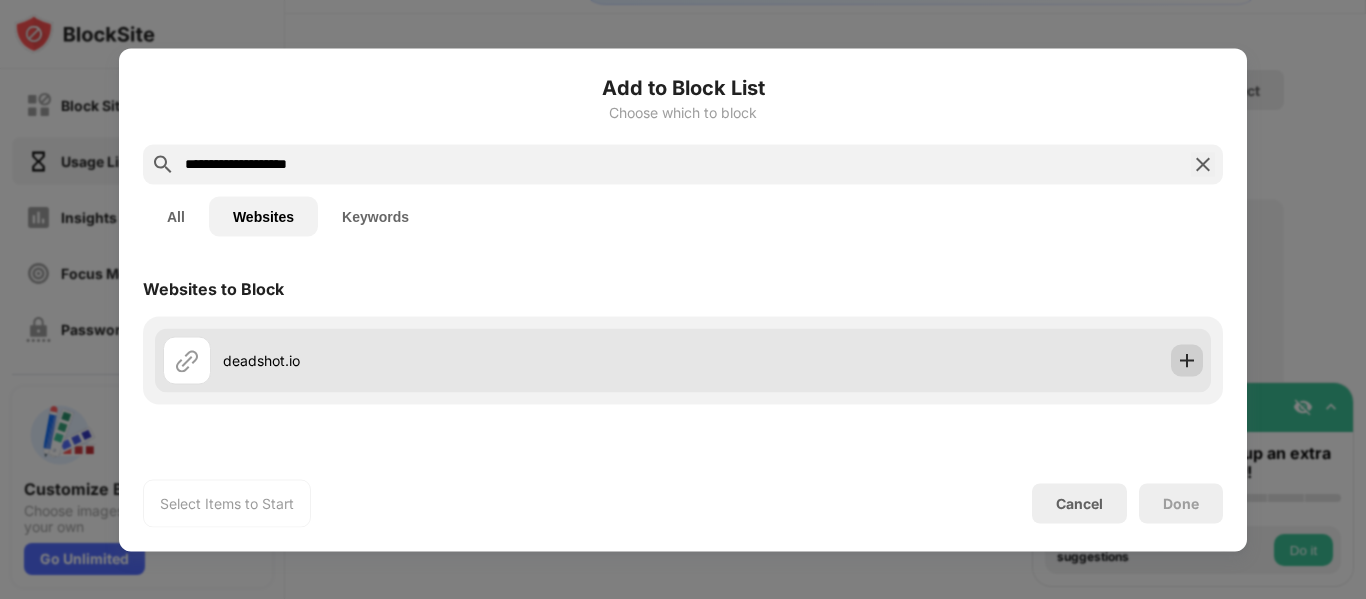 type on "**********" 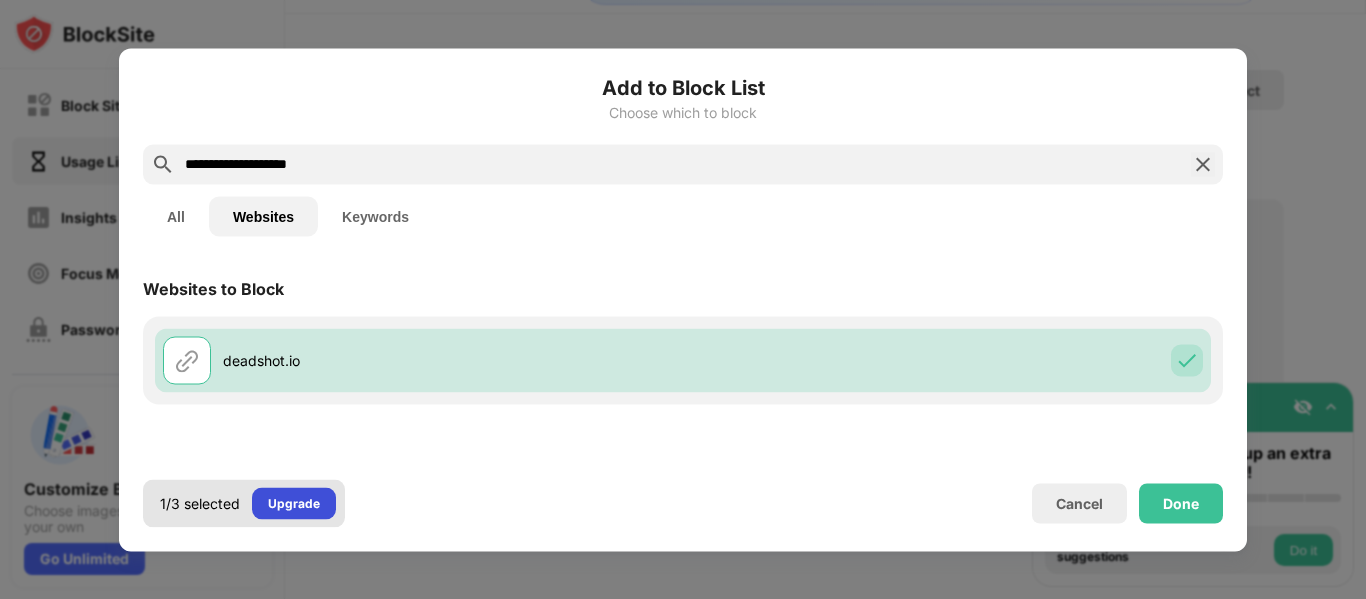 click on "Upgrade" at bounding box center (294, 503) 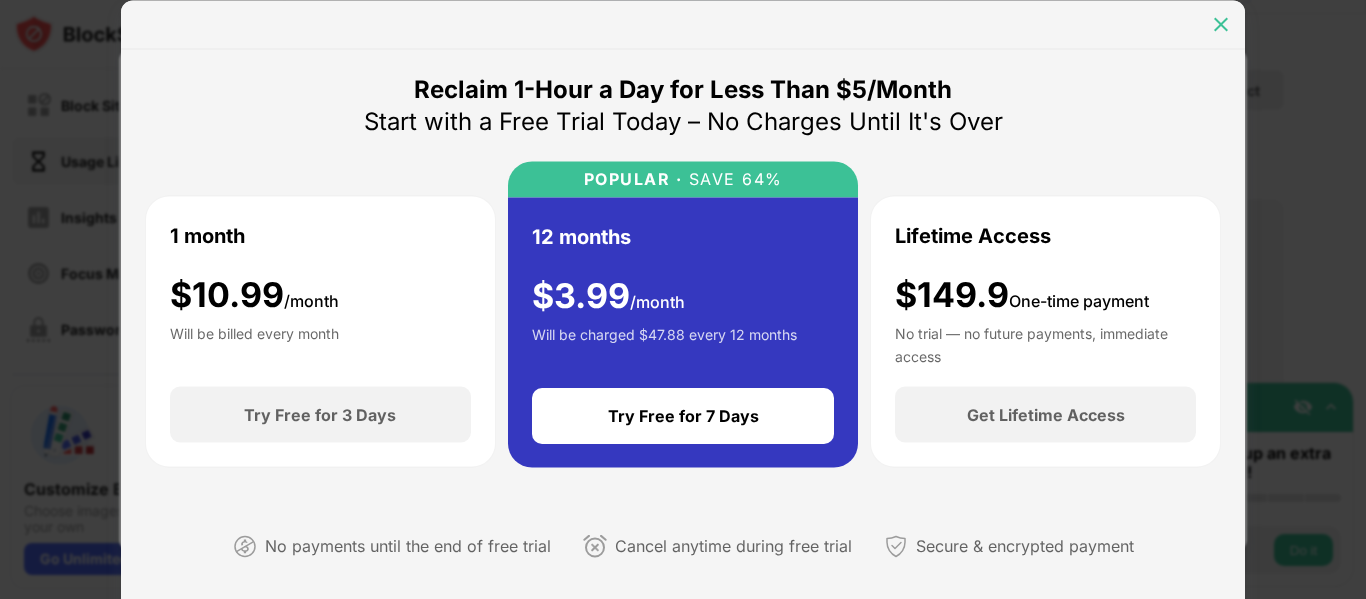 click at bounding box center (1221, 24) 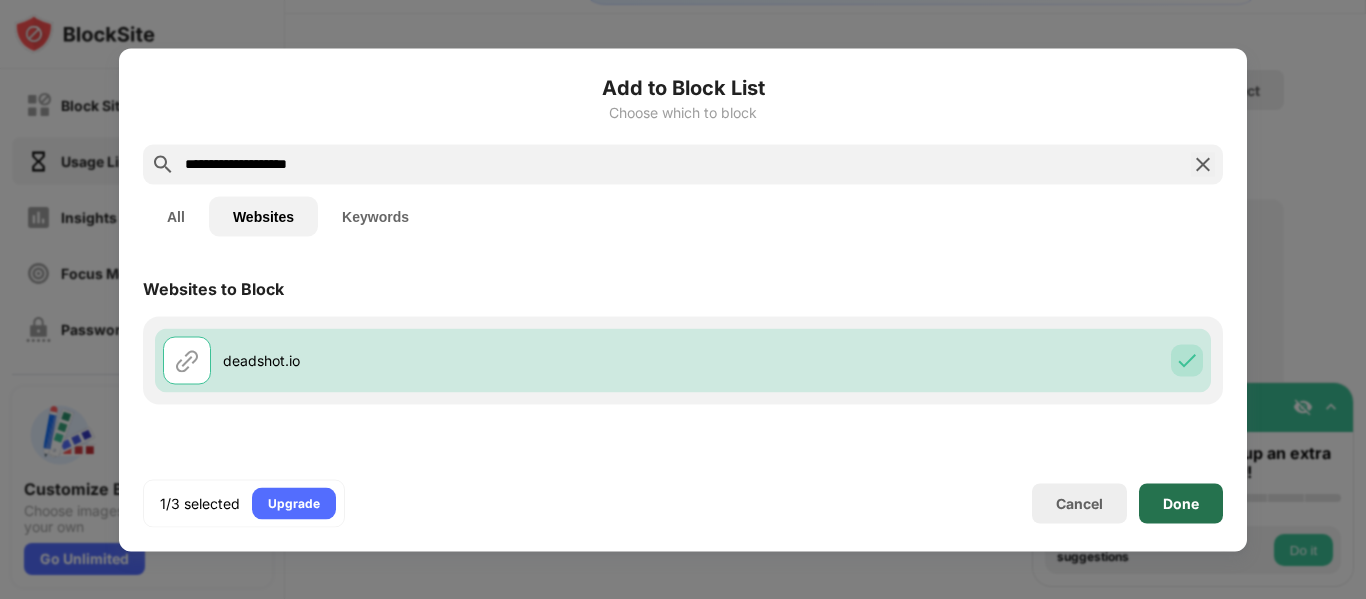 click on "Done" at bounding box center (1181, 503) 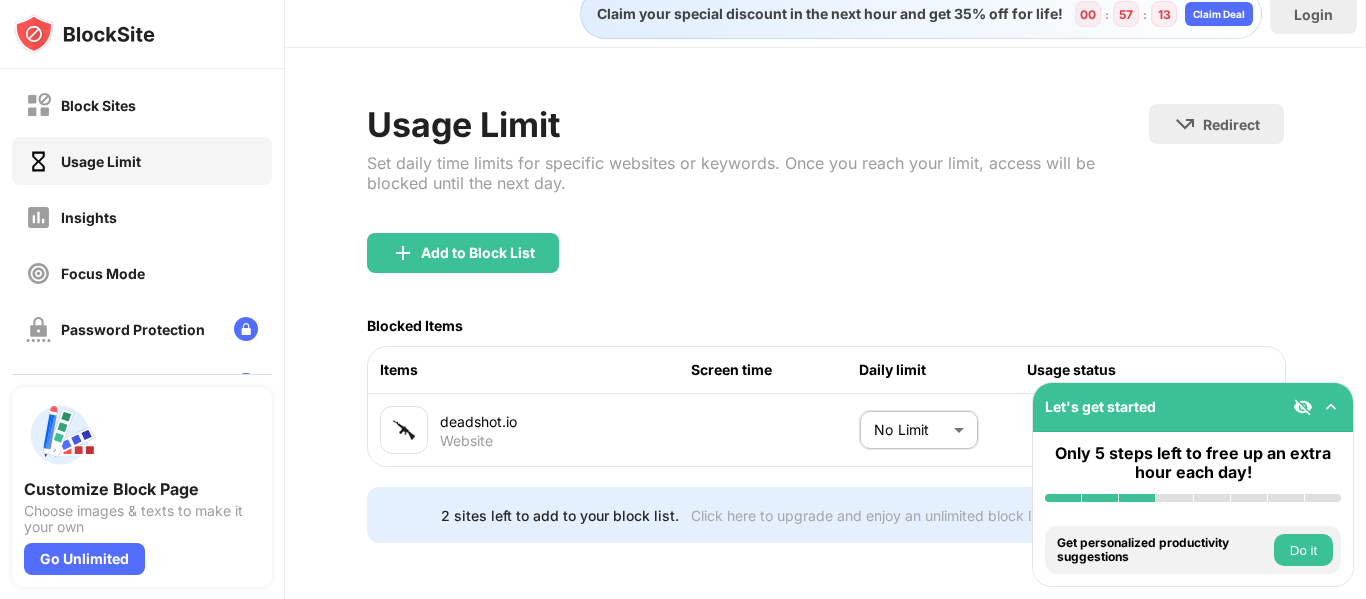 scroll, scrollTop: 44, scrollLeft: 0, axis: vertical 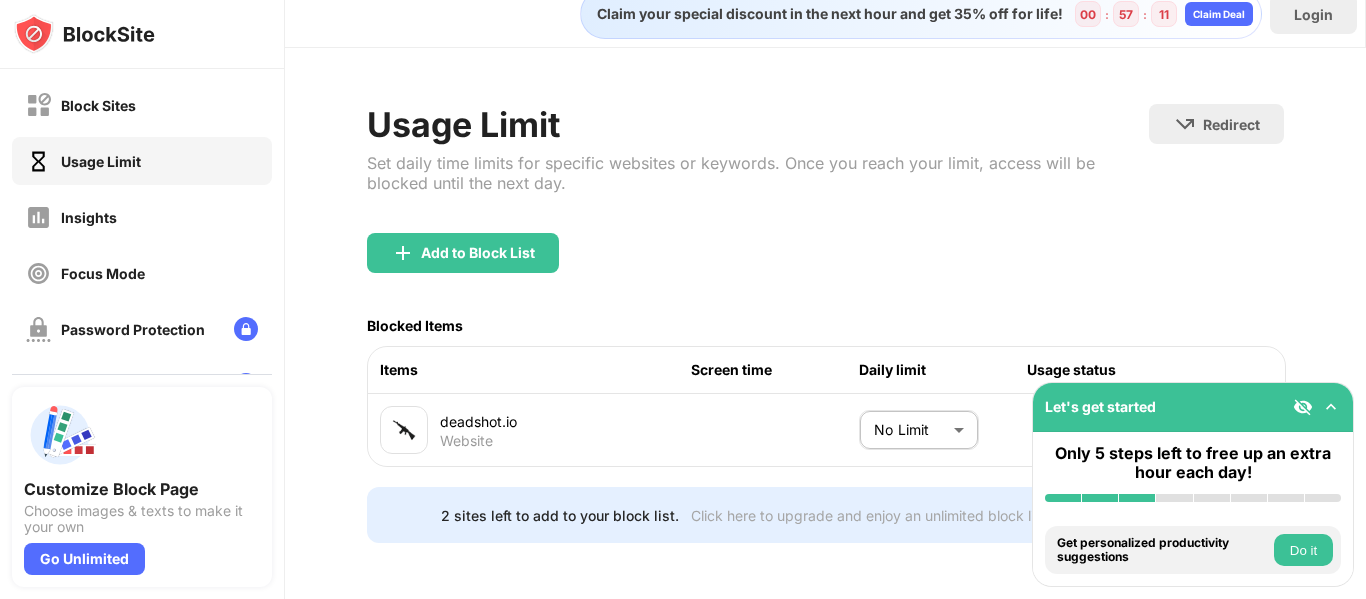 click on "Block Sites Usage Limit Insights Focus Mode Password Protection Custom Block Page Settings About Blocking Sync with other devices Disabled Customize Block Page Choose images & texts to make it your own Go Unlimited Let's get started Only 5 steps left to free up an extra hour each day! Install BlockSite Enable blocking by category Add at least 1 website to your blocklist Get personalized productivity suggestions Do it Pin BlockSite to your taskbar Do it Check your productivity insights Do it Try visiting a site from your blocking list Do it Get our mobile app for free Do it Claim your special discount in the next hour and get 35% off for life! 00 : 57 : 11 Claim Deal Login Usage Limit Set daily time limits for specific websites or keywords. Once you reach your limit, access will be blocked until the next day. Redirect Choose a site to be redirected to when blocking is active Add to Block List Blocked Items Items Screen time Daily limit Usage status deadshot.io Website No Limit ******** ​ Go Unlimited" at bounding box center (683, 299) 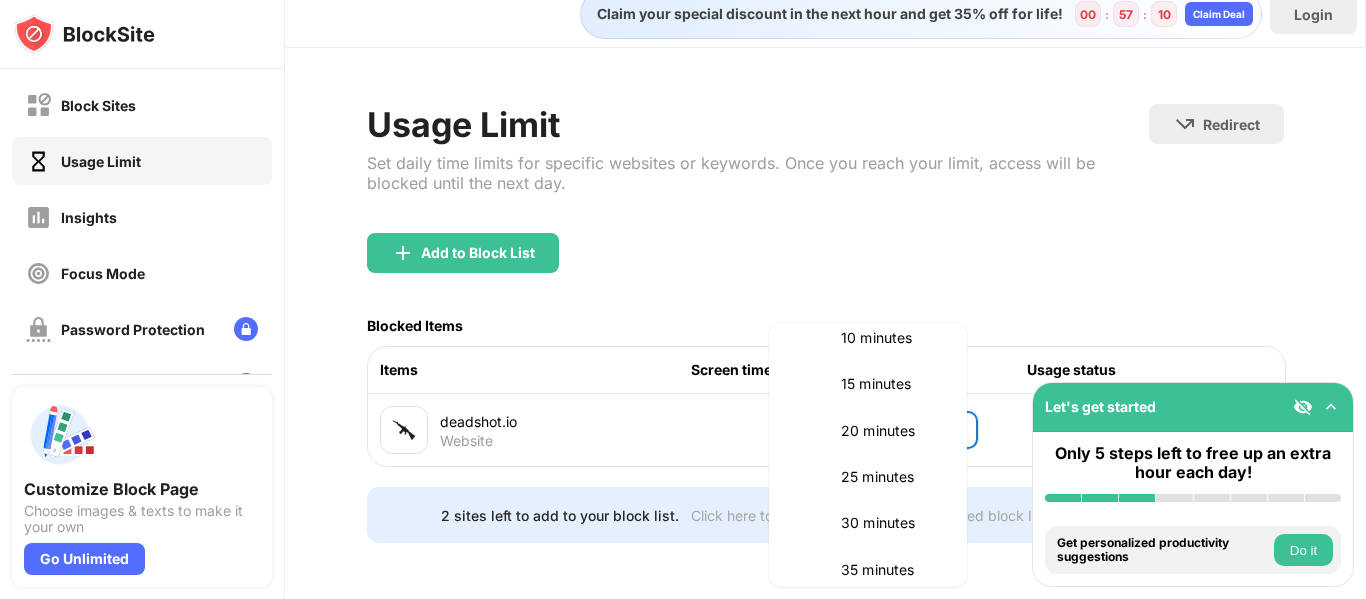 scroll, scrollTop: 0, scrollLeft: 0, axis: both 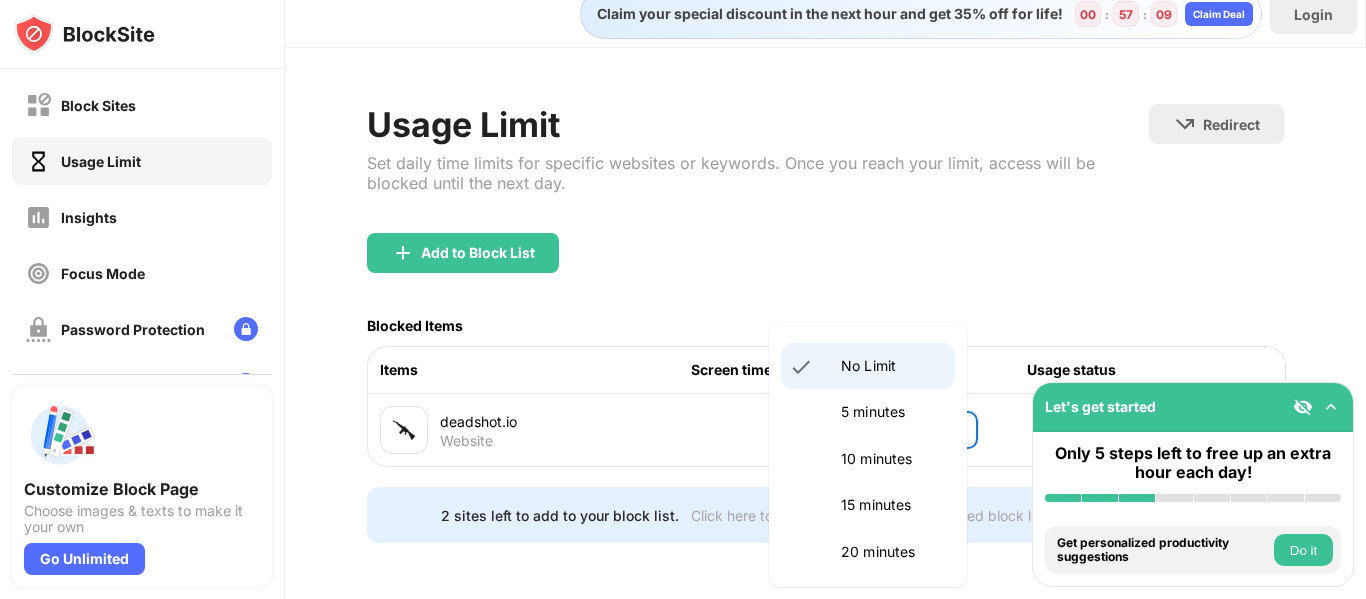 drag, startPoint x: 919, startPoint y: 442, endPoint x: 844, endPoint y: 297, distance: 163.24828 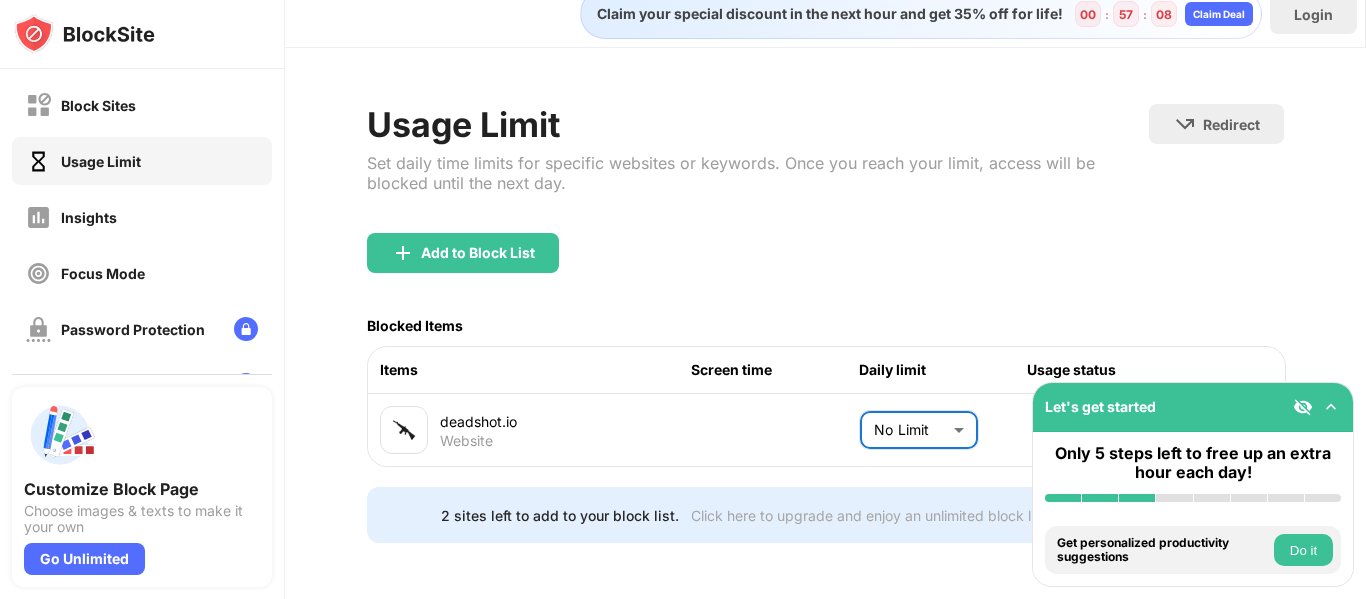 click on "Block Sites Usage Limit Insights Focus Mode Password Protection Custom Block Page Settings About Blocking Sync with other devices Disabled Customize Block Page Choose images & texts to make it your own Go Unlimited Let's get started Only 5 steps left to free up an extra hour each day! Install BlockSite Enable blocking by category Add at least 1 website to your blocklist Get personalized productivity suggestions Do it Pin BlockSite to your taskbar Do it Check your productivity insights Do it Try visiting a site from your blocking list Do it Get our mobile app for free Do it Claim your special discount in the next hour and get 35% off for life! 00 : 57 : 08 Claim Deal Login Usage Limit Set daily time limits for specific websites or keywords. Once you reach your limit, access will be blocked until the next day. Redirect Choose a site to be redirected to when blocking is active Add to Block List Blocked Items Items Screen time Daily limit Usage status deadshot.io Website No Limit ******** ​ Go Unlimited" at bounding box center (683, 299) 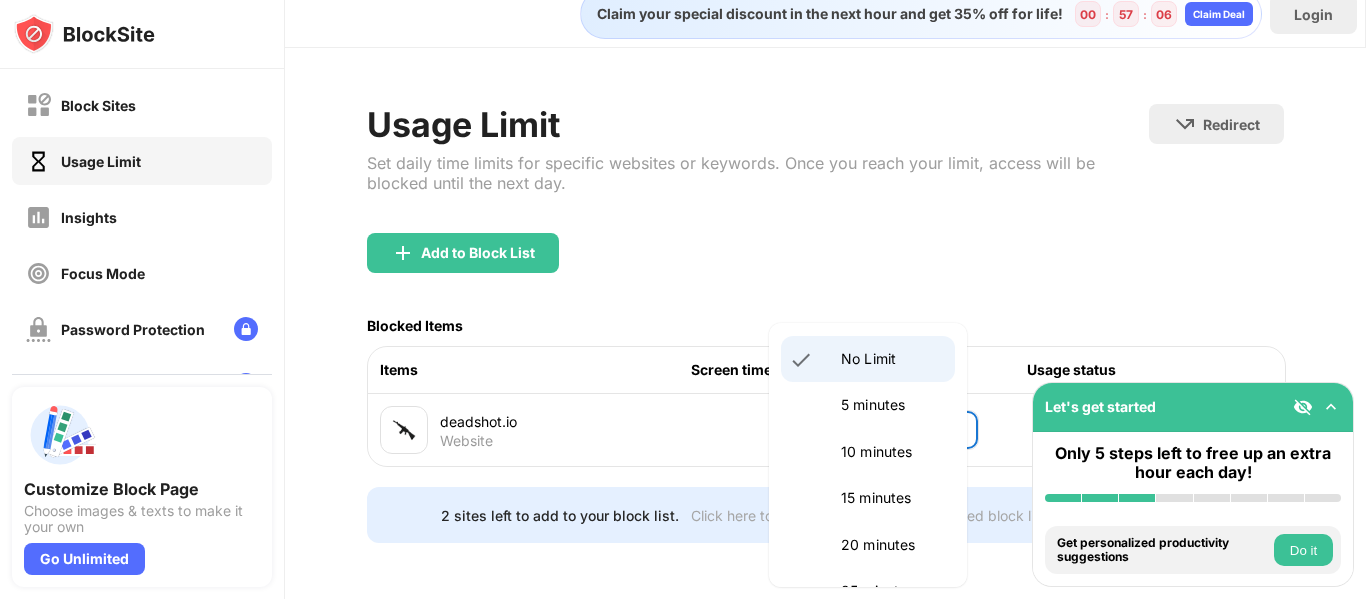 scroll, scrollTop: 0, scrollLeft: 0, axis: both 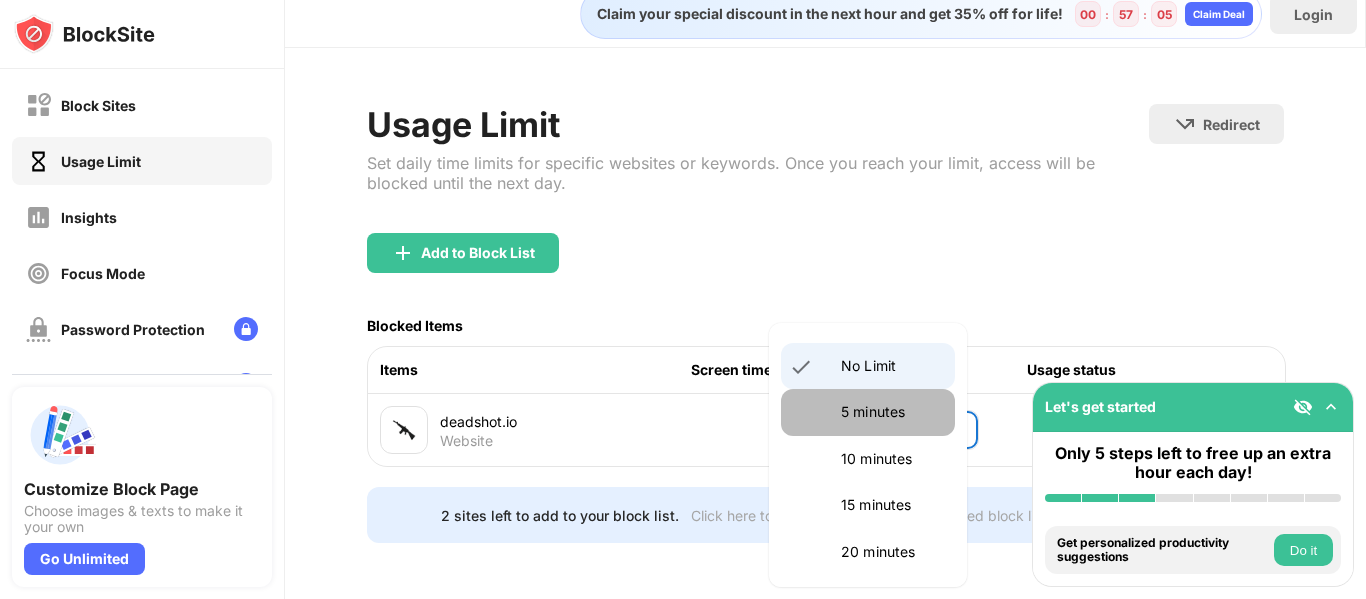 click on "5 minutes" at bounding box center [868, 412] 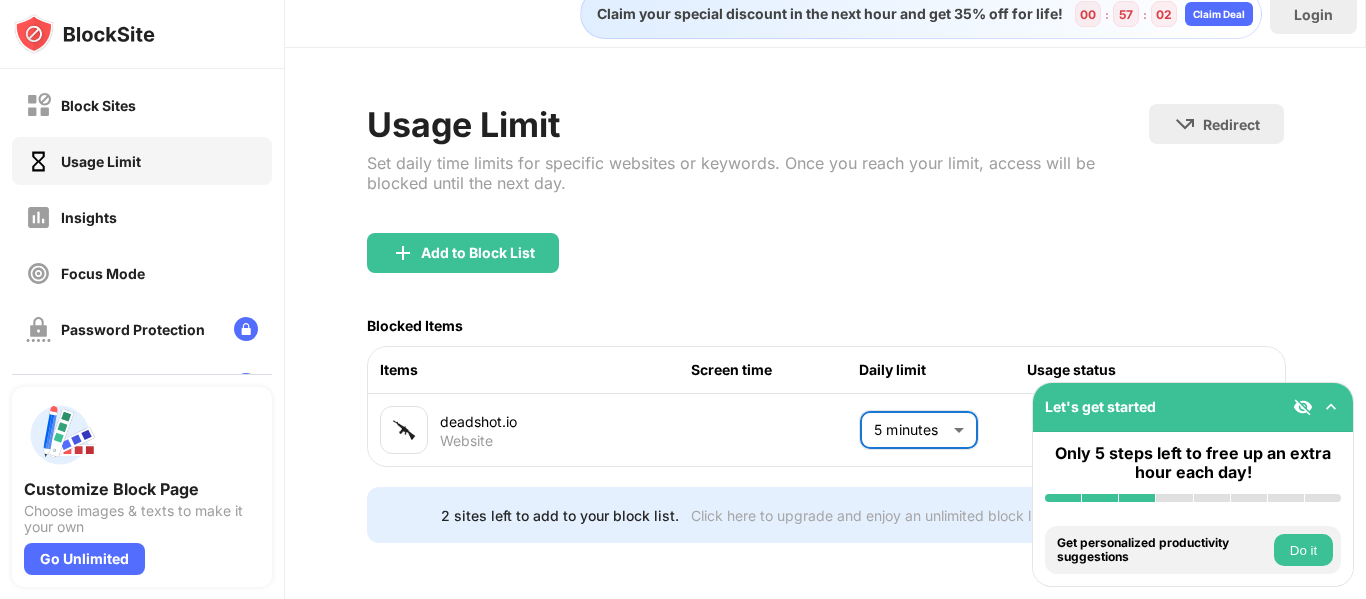 click on "Do it" at bounding box center (1303, 550) 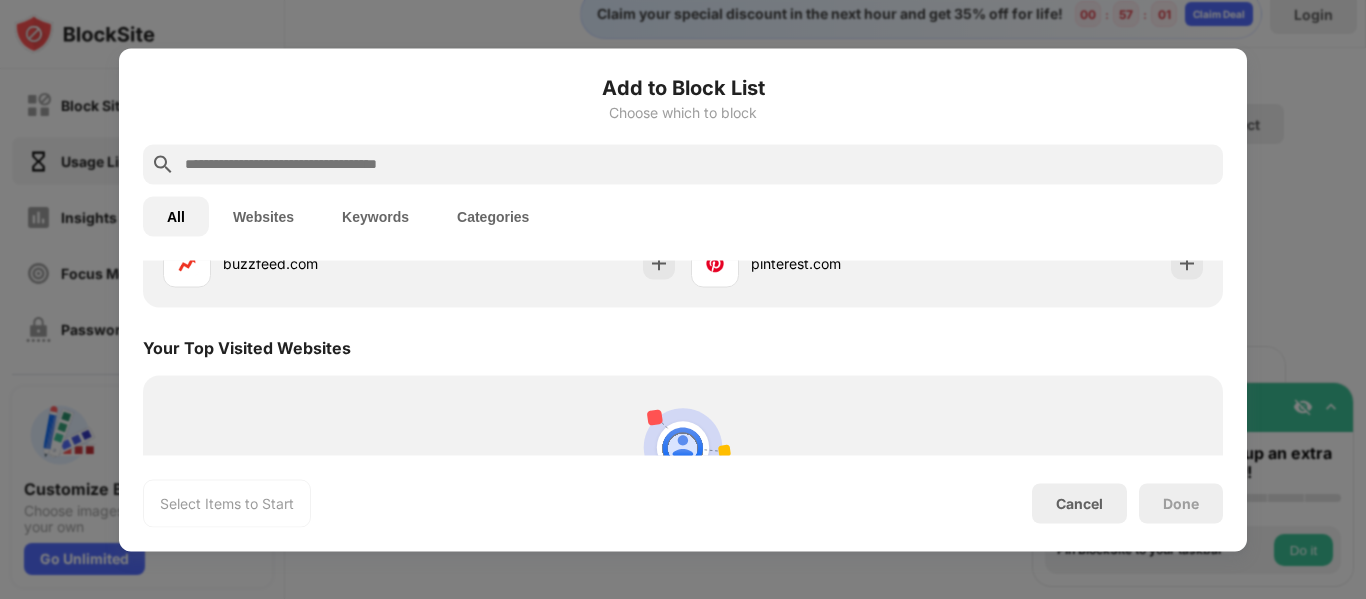 scroll, scrollTop: 696, scrollLeft: 0, axis: vertical 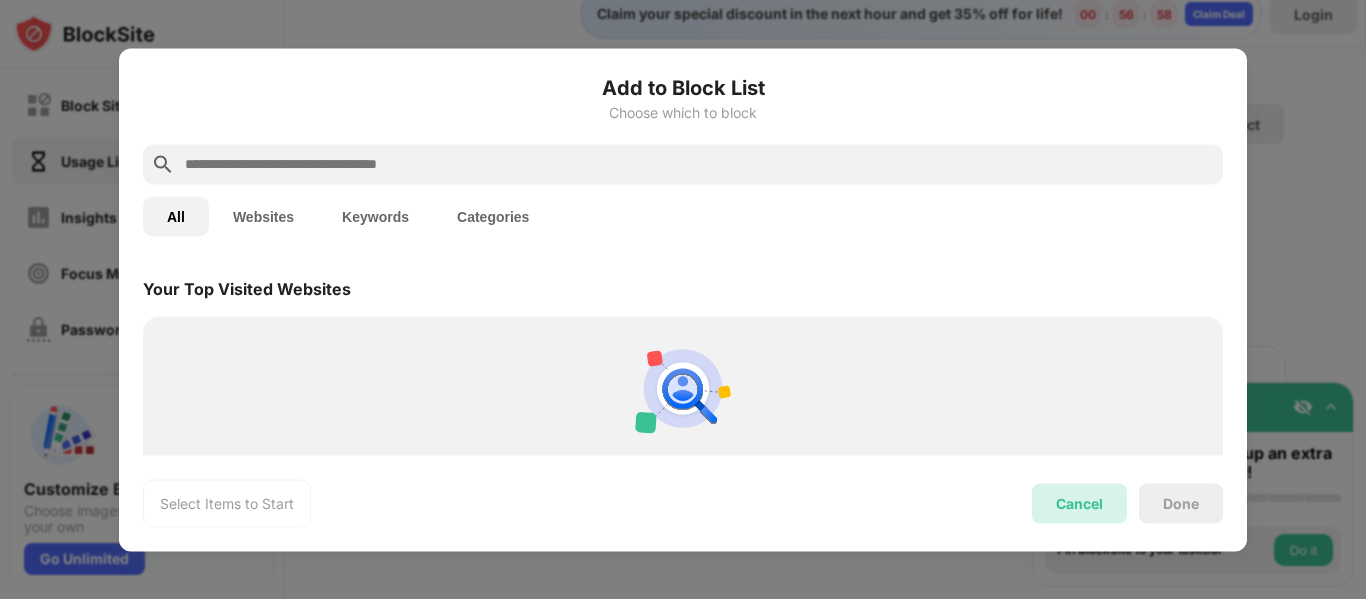 click on "Cancel" at bounding box center [1079, 503] 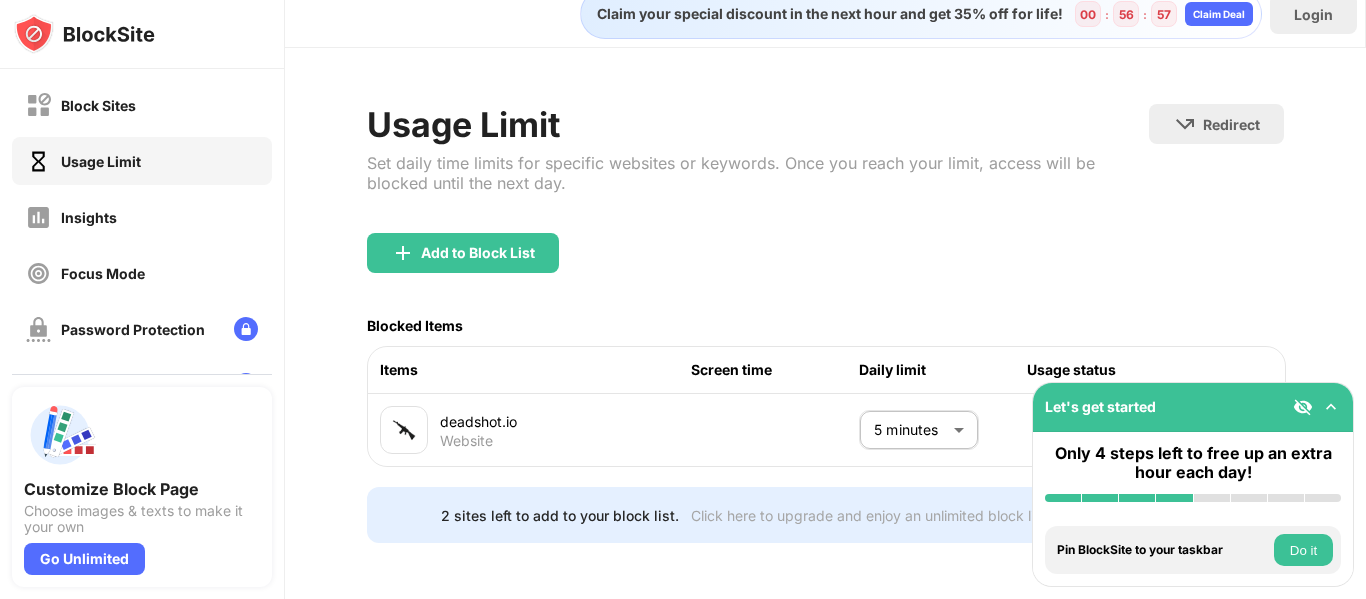 click on "Do it" at bounding box center [1303, 550] 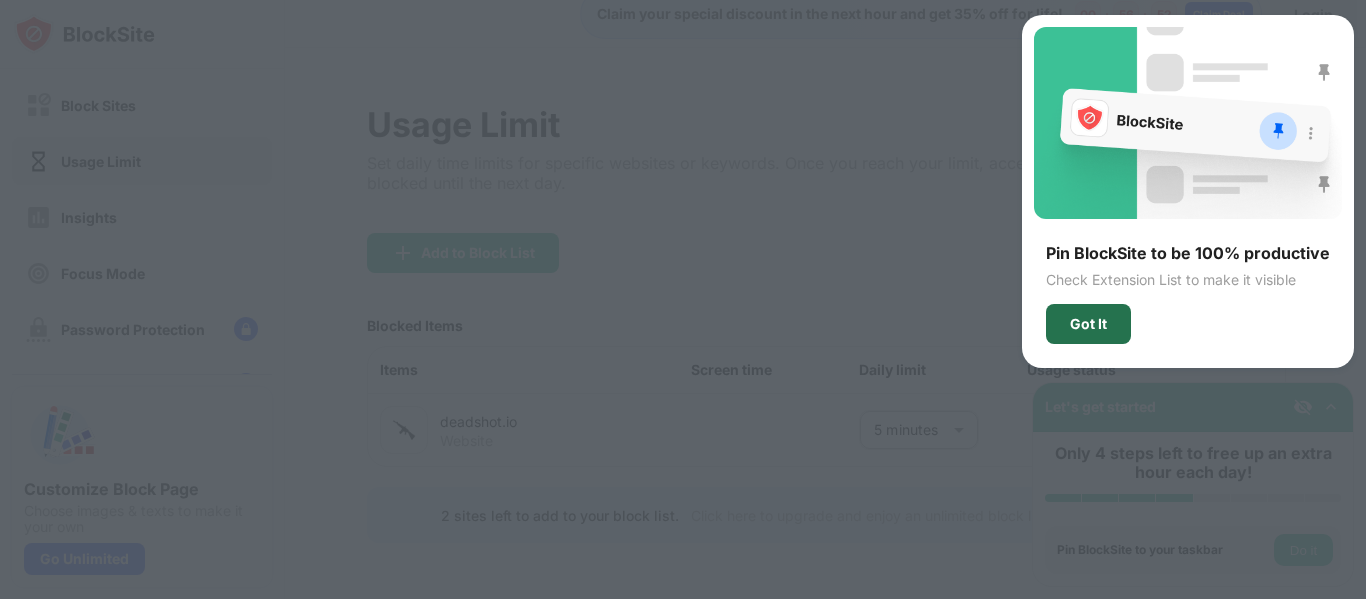 click on "Got It" at bounding box center [1088, 324] 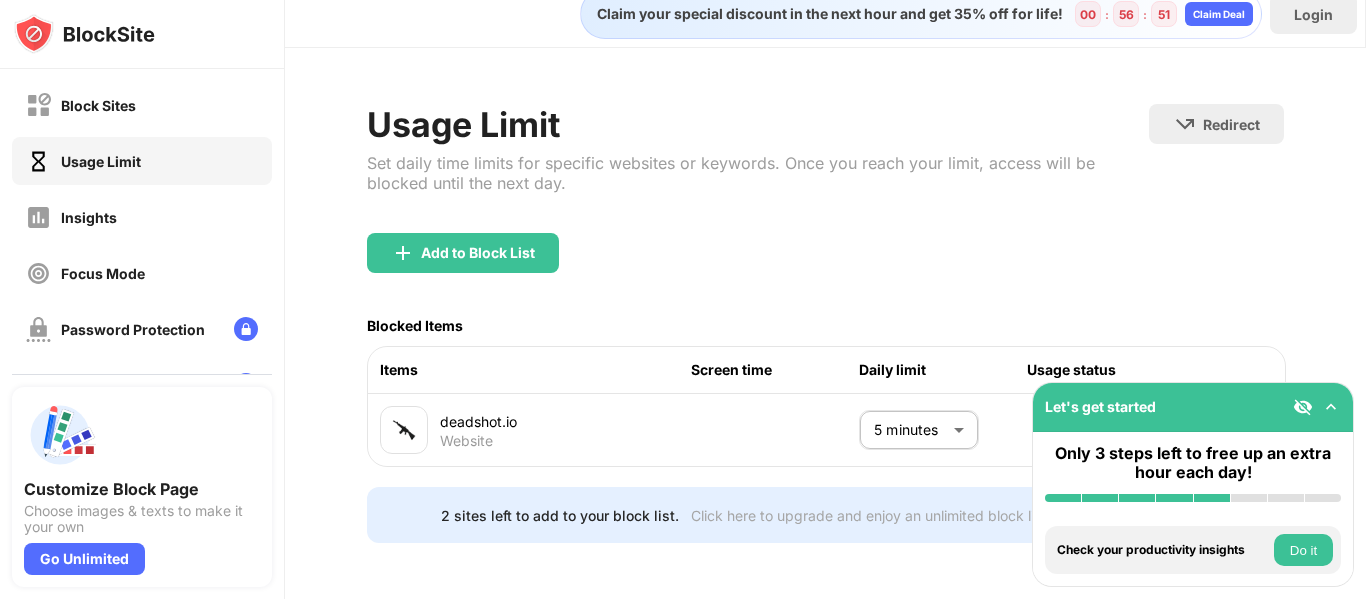 click on "Do it" at bounding box center (1303, 550) 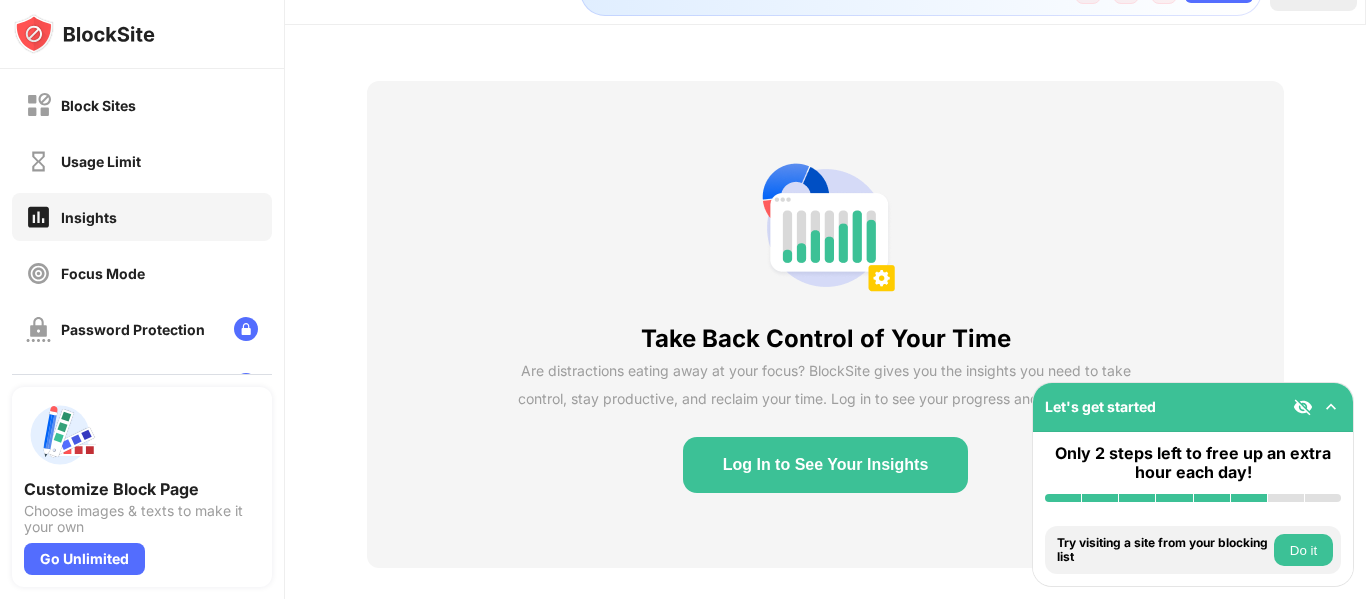 click on "Try visiting a site from your blocking list Do it" at bounding box center (1193, 550) 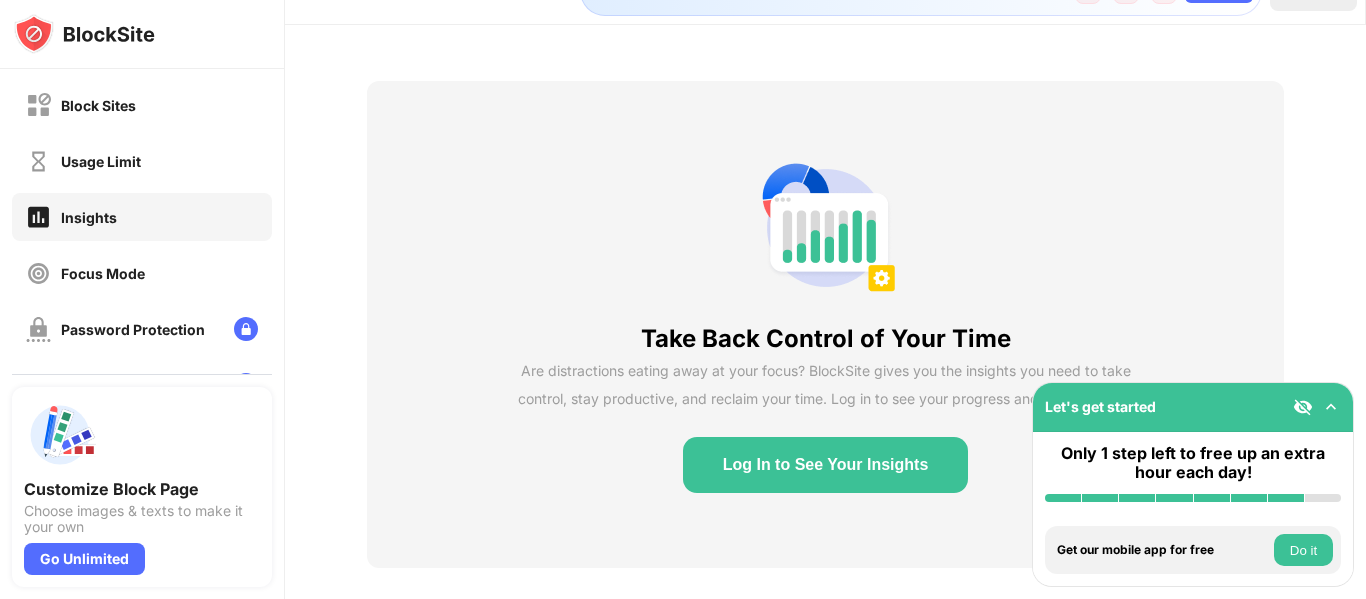 click on "Do it" at bounding box center [1303, 550] 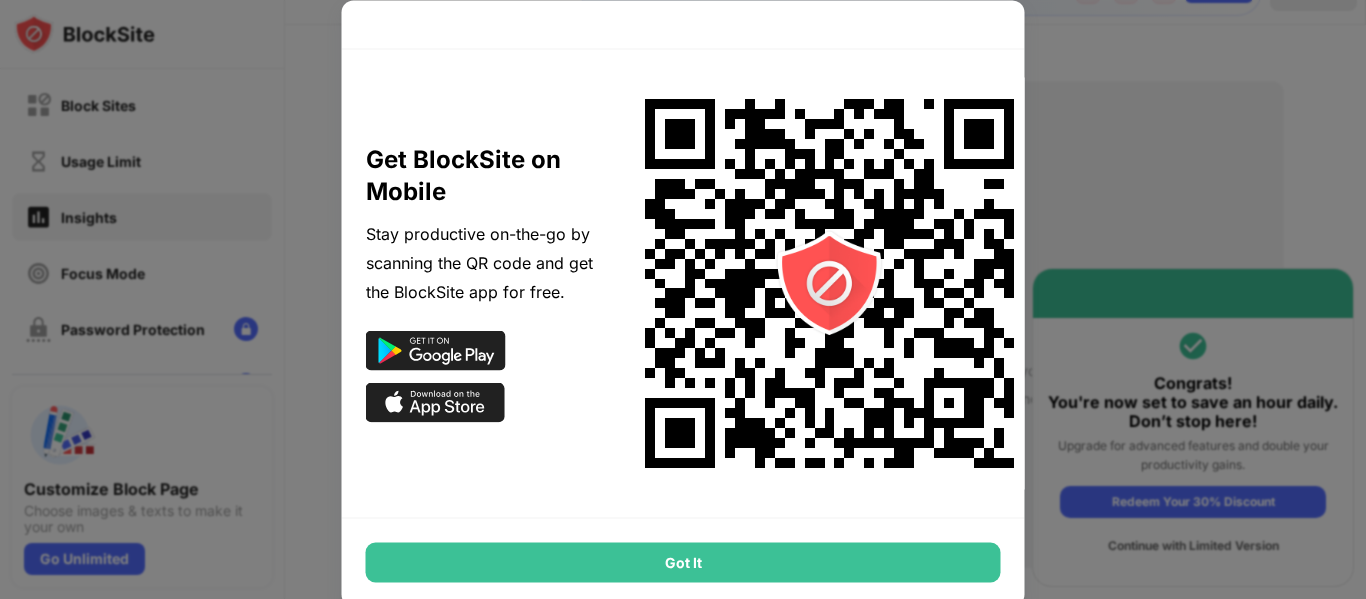 click at bounding box center [683, 299] 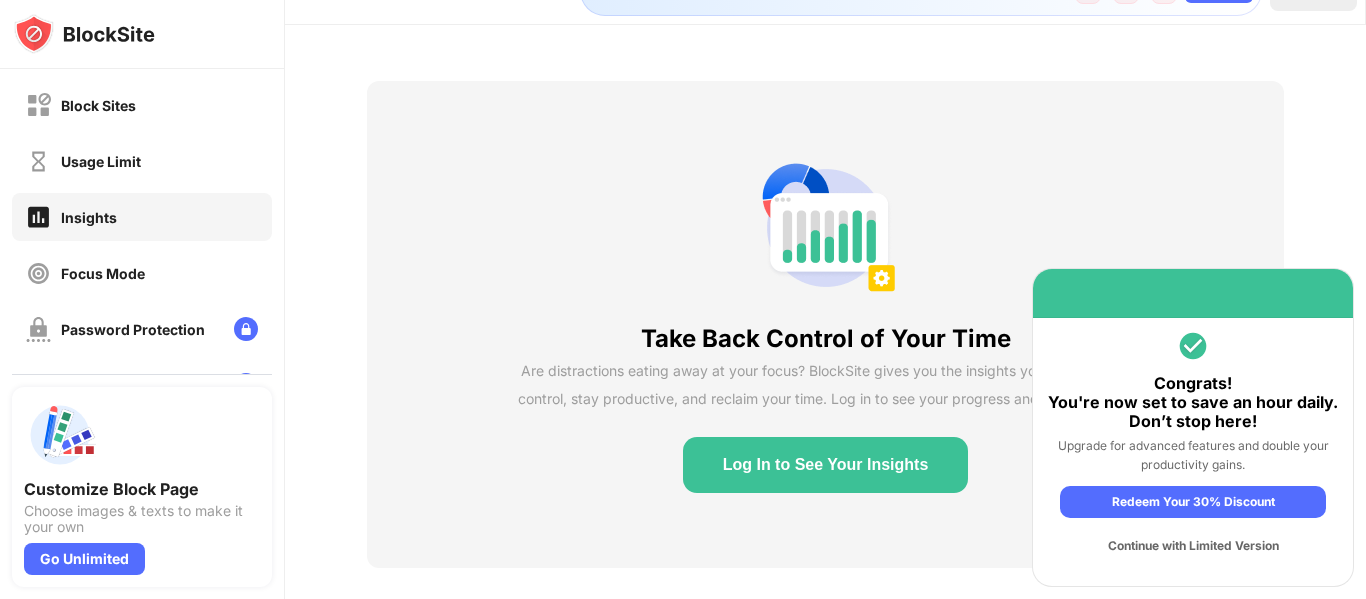 click on "Continue with Limited Version" at bounding box center (1193, 546) 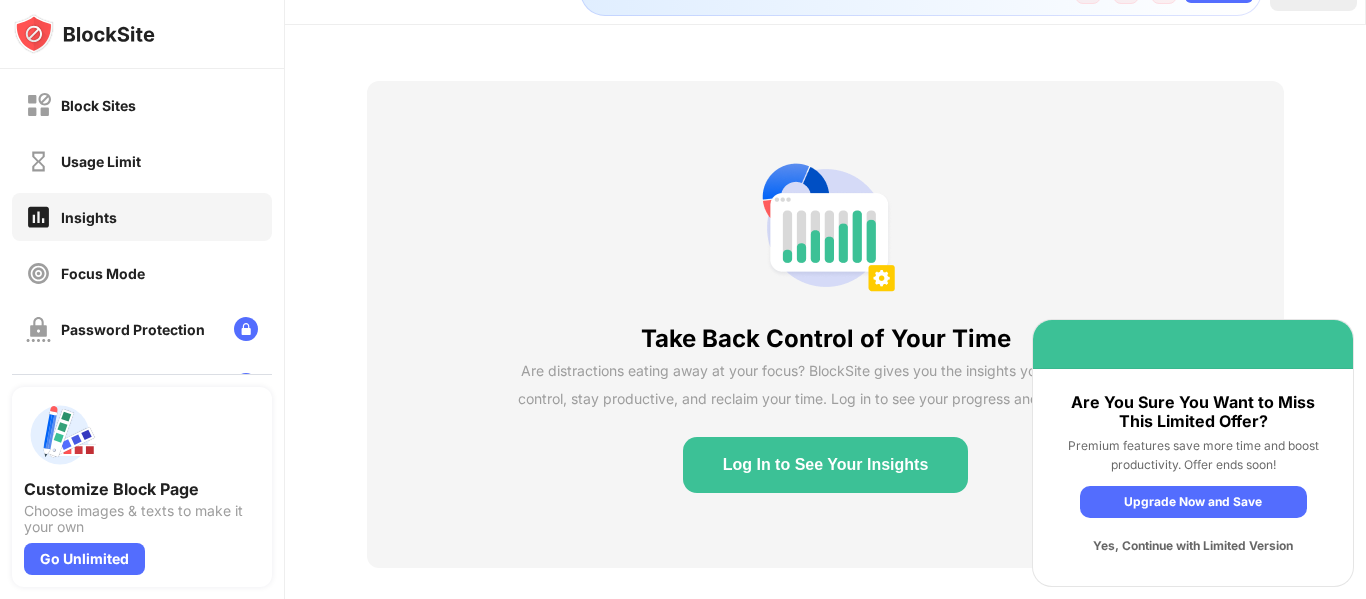 click on "Yes, Continue with Limited Version" at bounding box center (1193, 546) 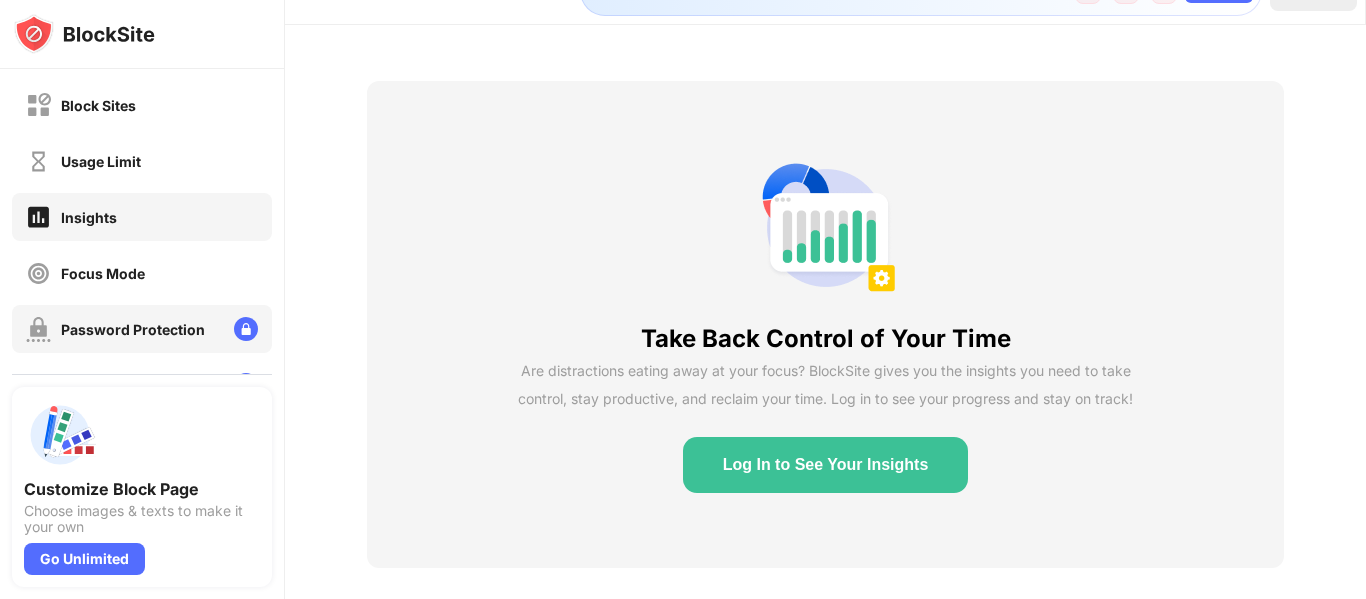 click on "Password Protection" at bounding box center (115, 329) 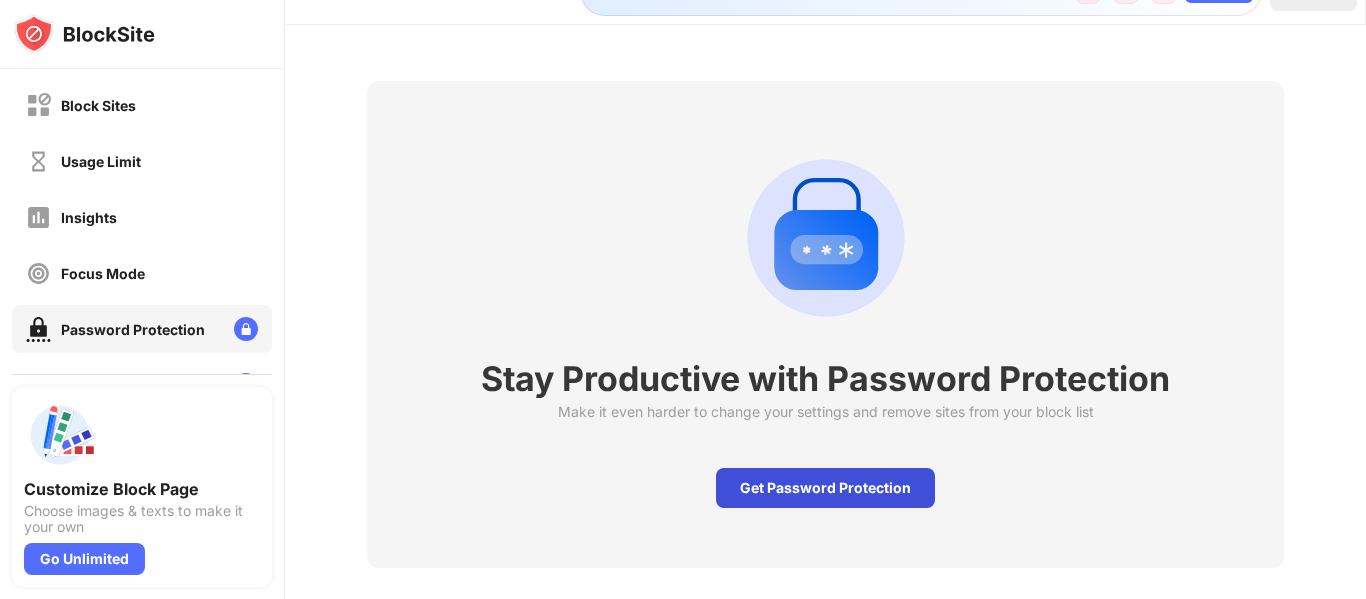 click on "Get Password Protection" at bounding box center [825, 488] 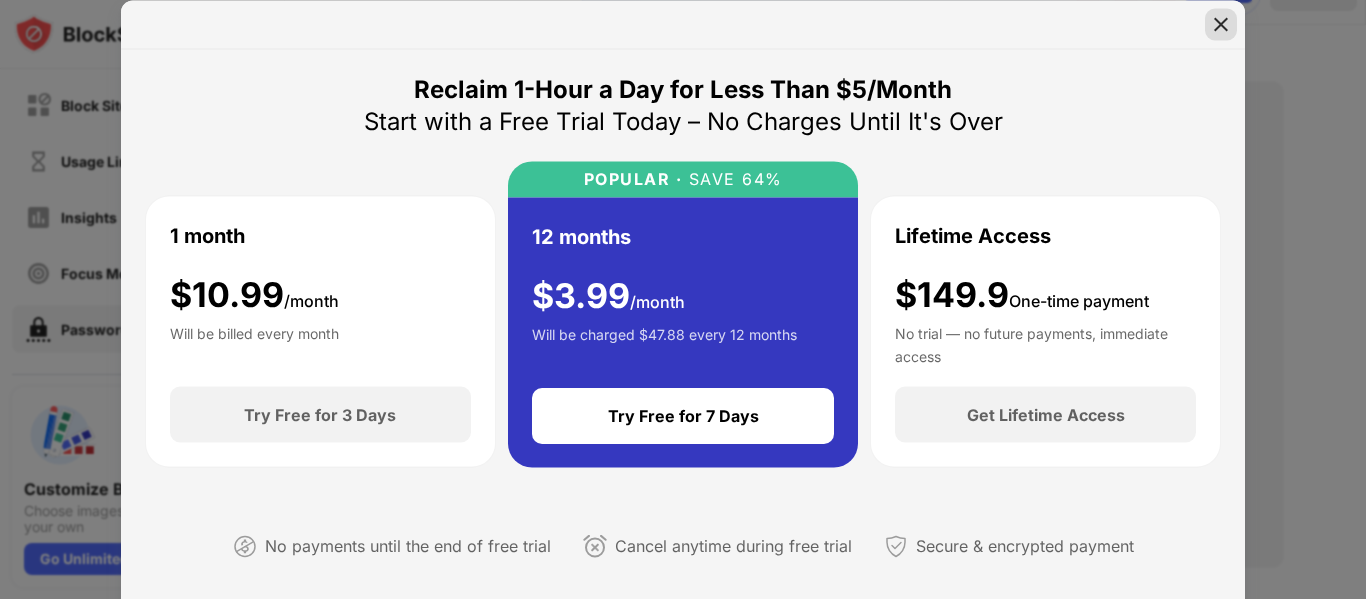 click at bounding box center (1221, 24) 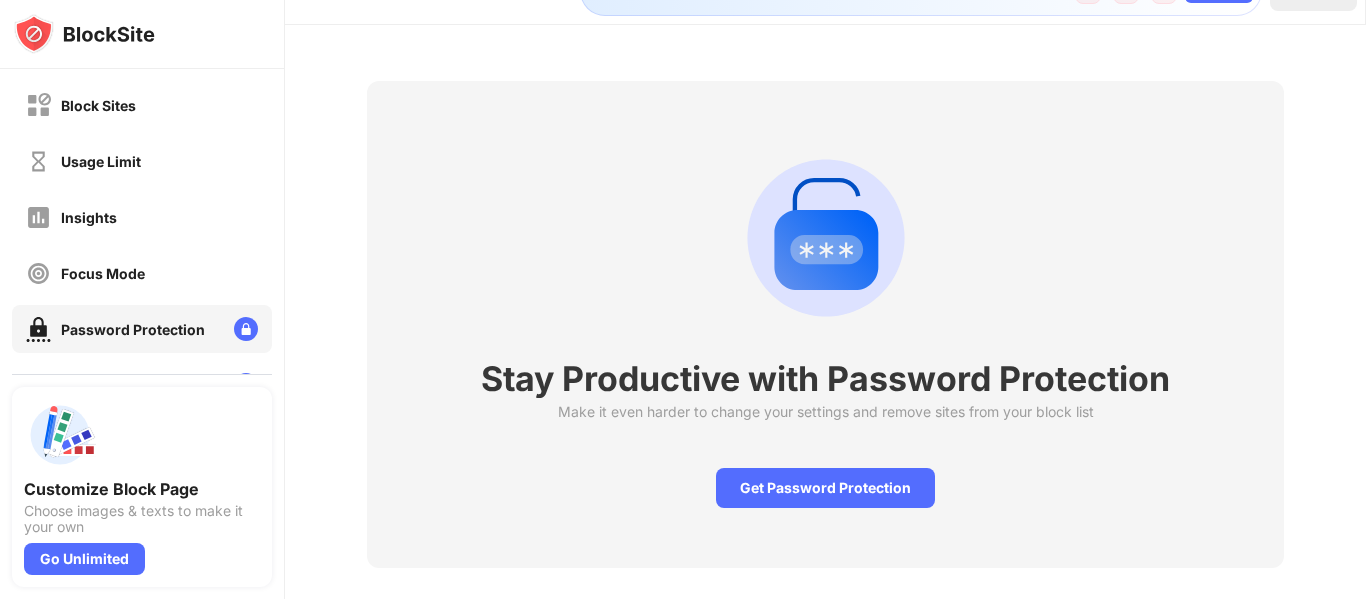 click on "Block Sites Usage Limit Insights Focus Mode Password Protection Custom Block Page Settings About" at bounding box center [142, 301] 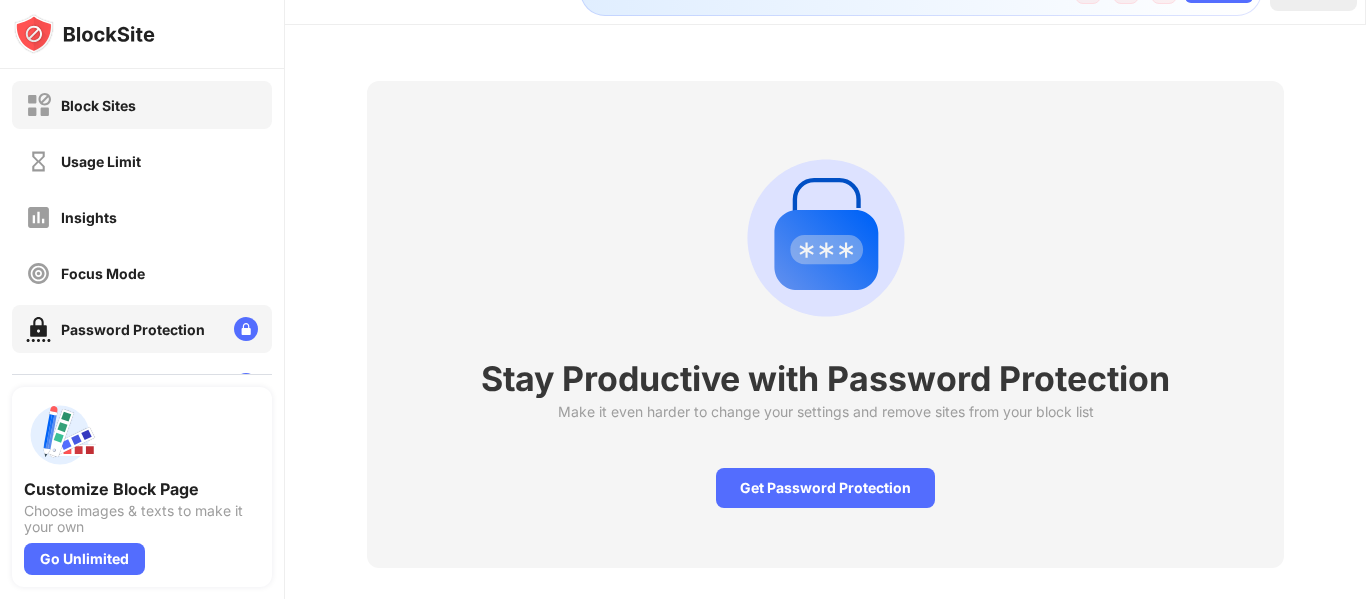 click on "Block Sites" at bounding box center (142, 105) 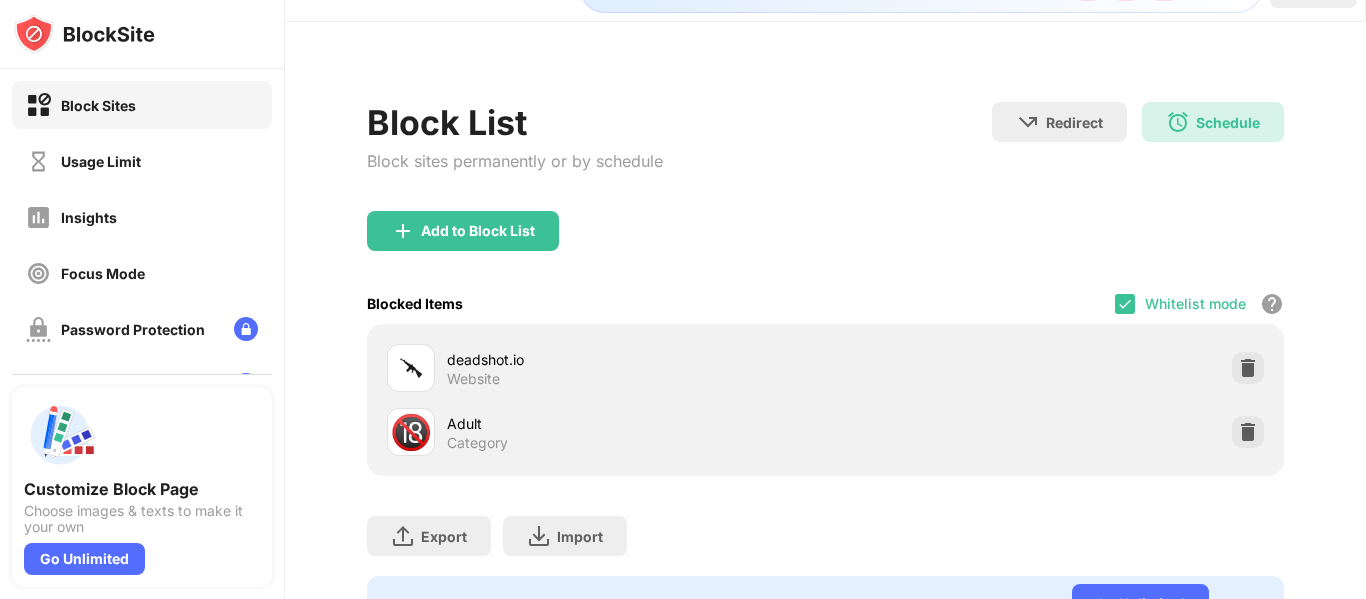scroll, scrollTop: 0, scrollLeft: 0, axis: both 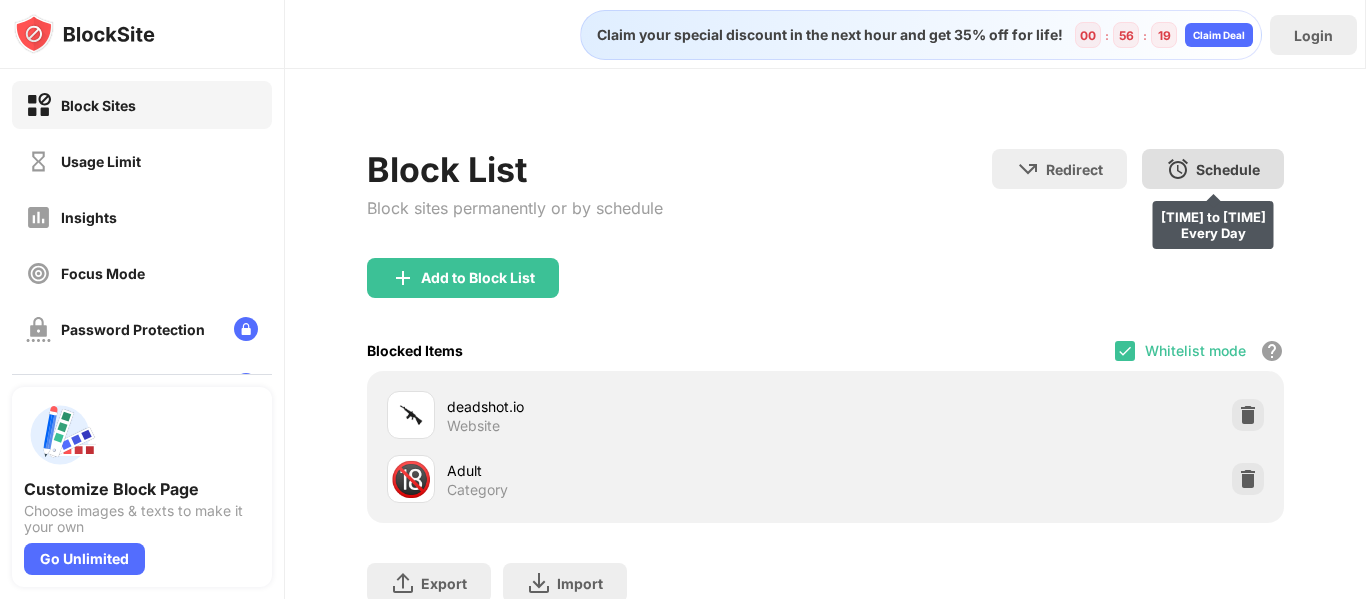 click on "Schedule 10:00 to 13:00 Every Day" at bounding box center (1213, 169) 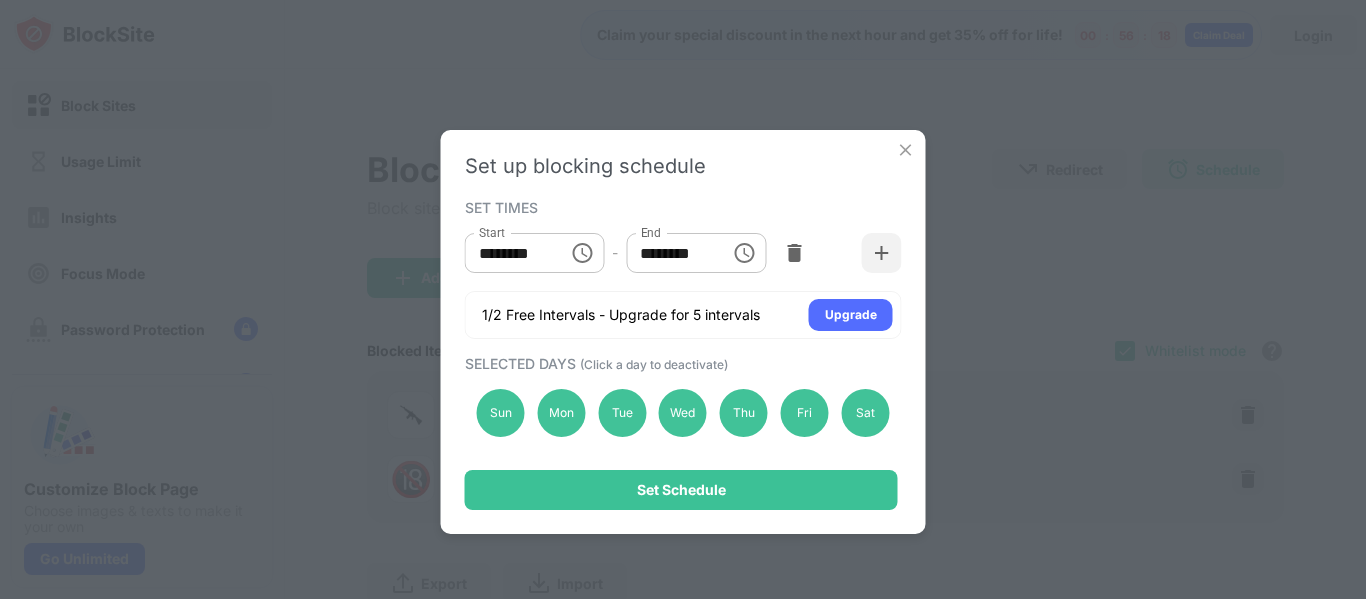 click on "Set up blocking schedule SET TIMES Start ******** Start - End ******** End 1/2 Free Intervals - Upgrade for 5 intervals Upgrade SELECTED DAYS   (Click a day to deactivate) Sun Mon Tue Wed Thu Fri Sat Set Schedule" at bounding box center [683, 332] 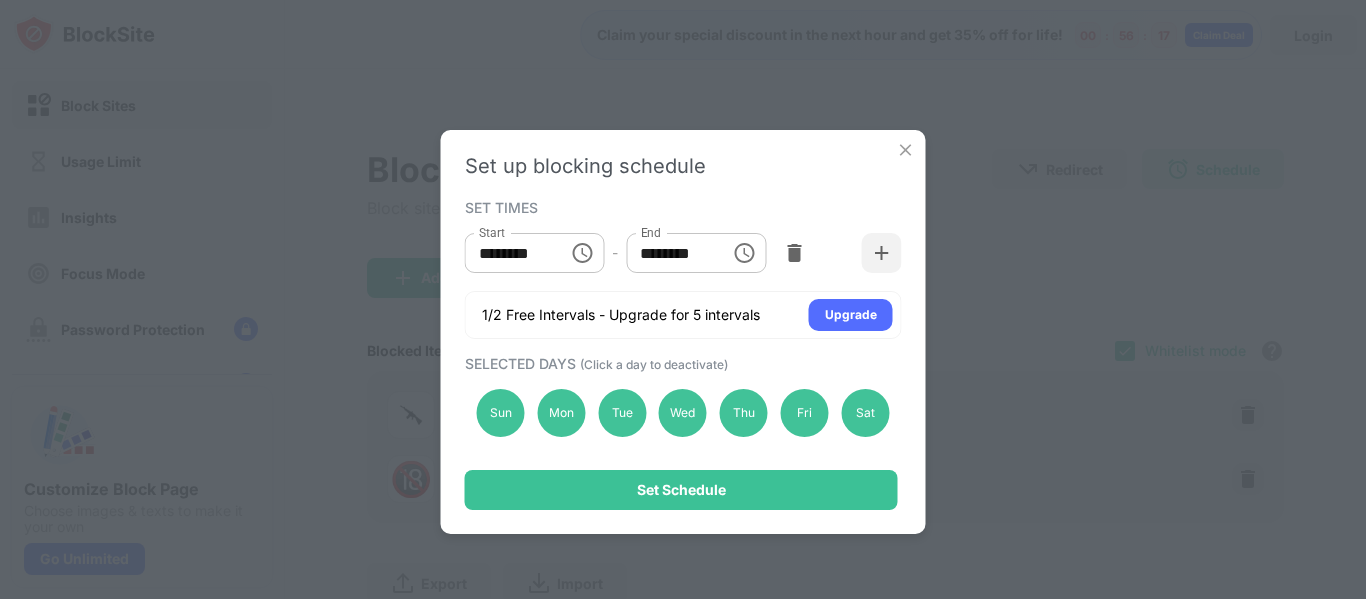 click at bounding box center (906, 150) 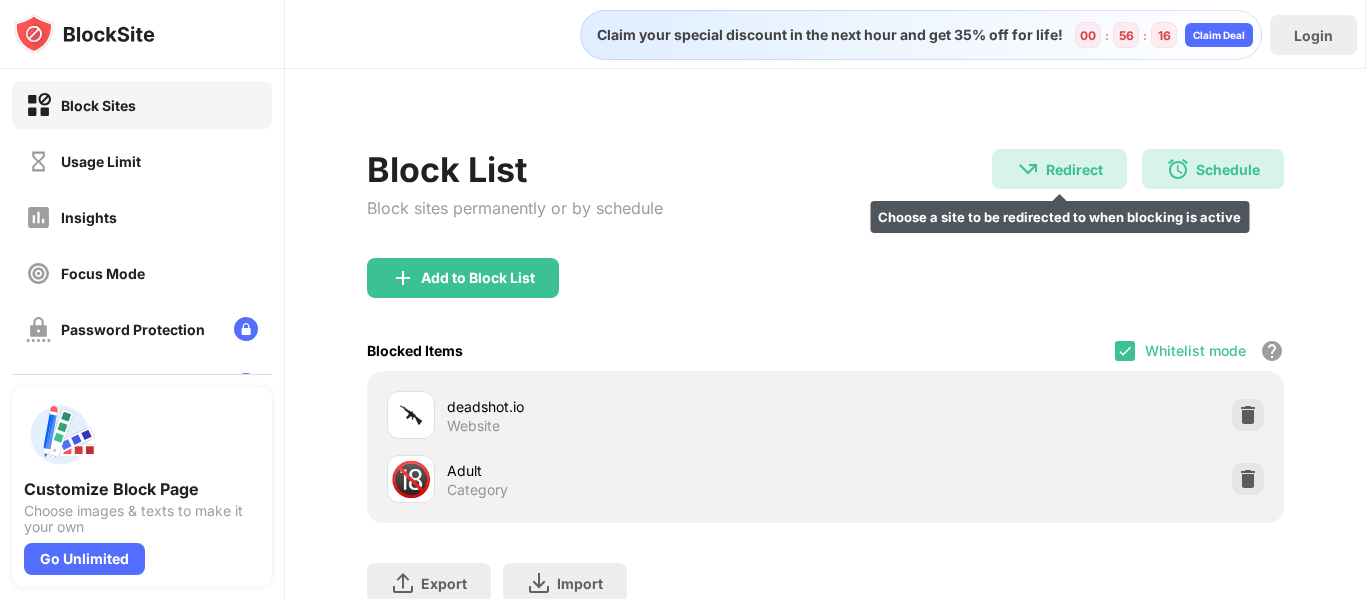 click on "Redirect Choose a site to be redirected to when blocking is active" at bounding box center [1059, 169] 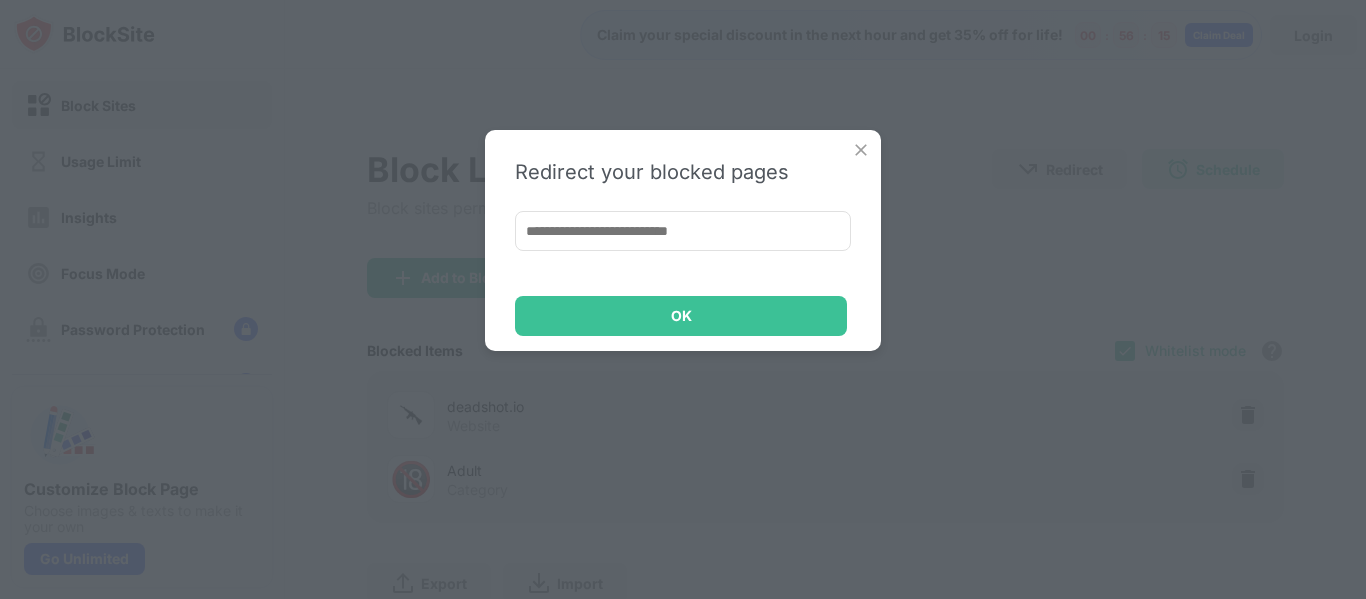 click on "Redirect your blocked pages OK" at bounding box center (683, 240) 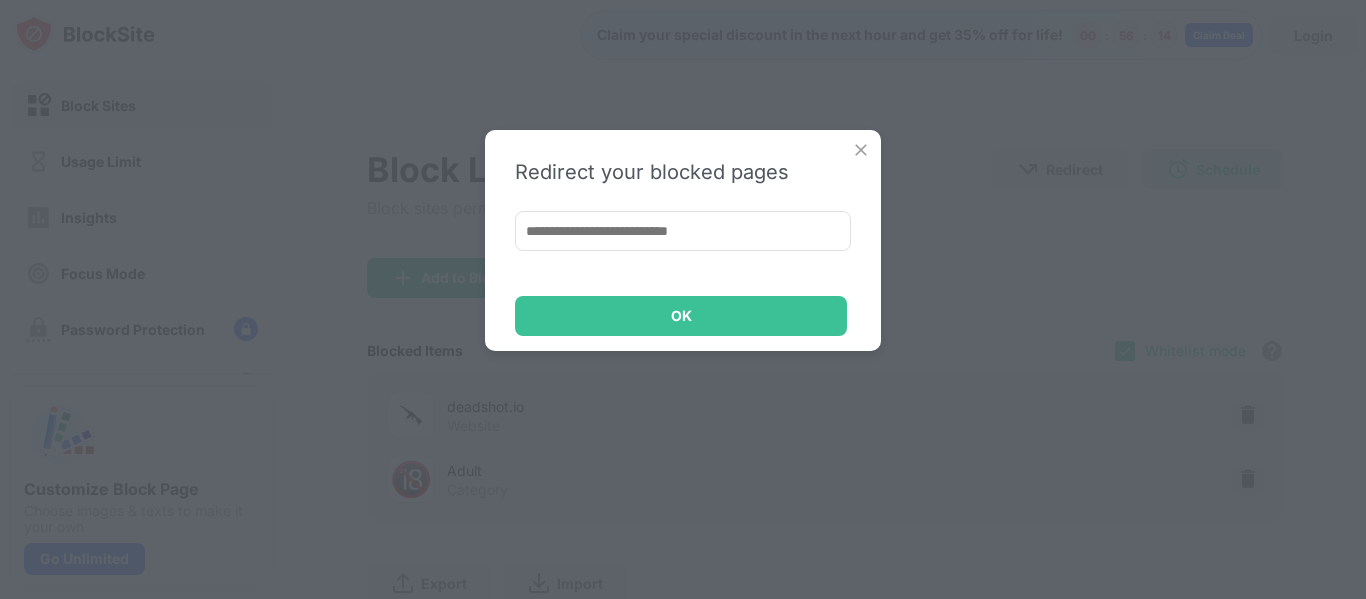 click at bounding box center (861, 150) 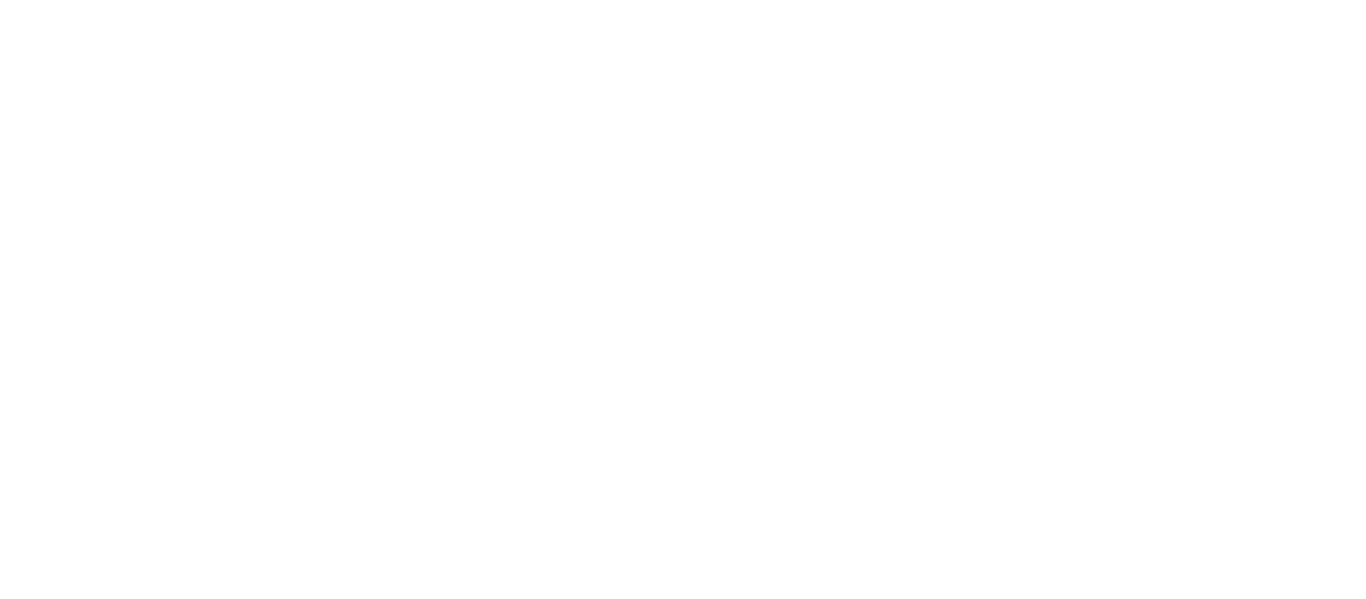 scroll, scrollTop: 0, scrollLeft: 0, axis: both 